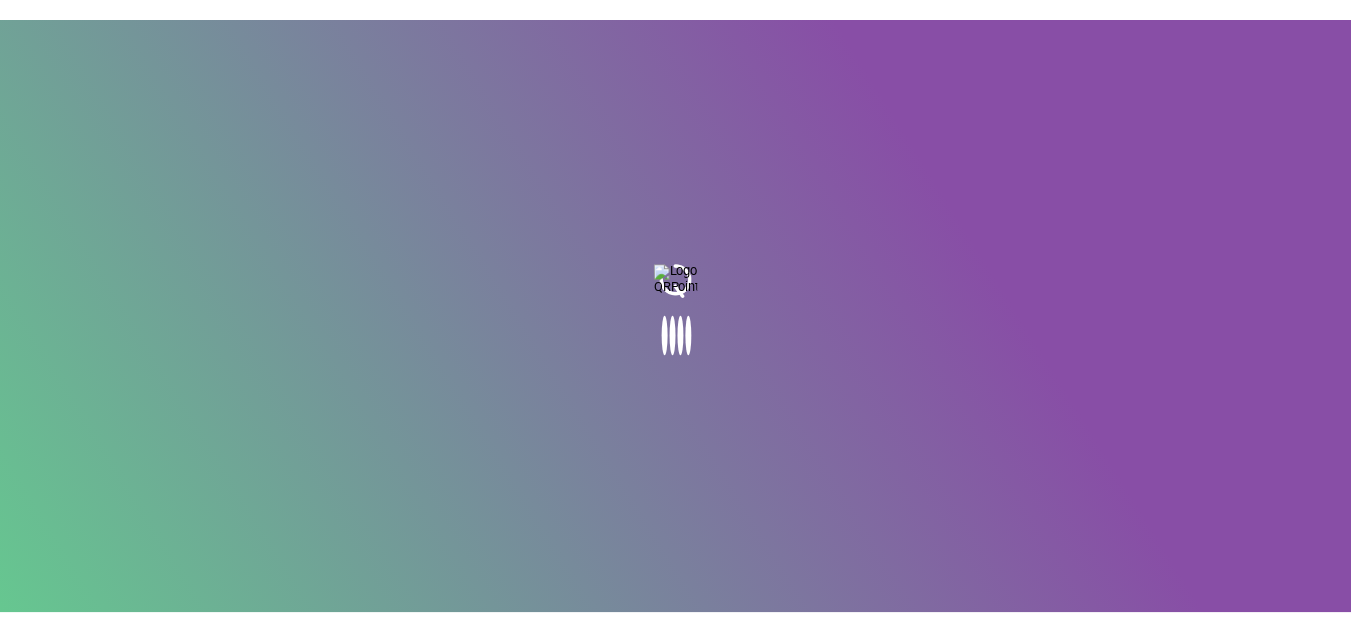 scroll, scrollTop: 0, scrollLeft: 0, axis: both 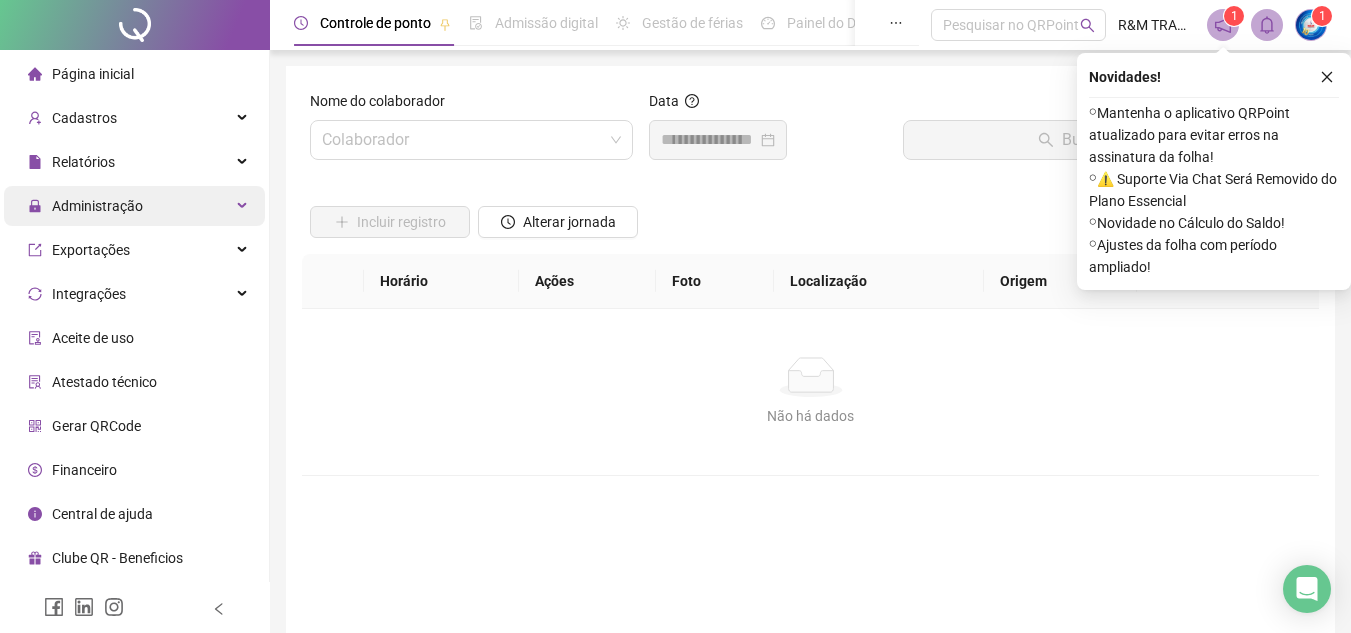 click on "Administração" at bounding box center (134, 206) 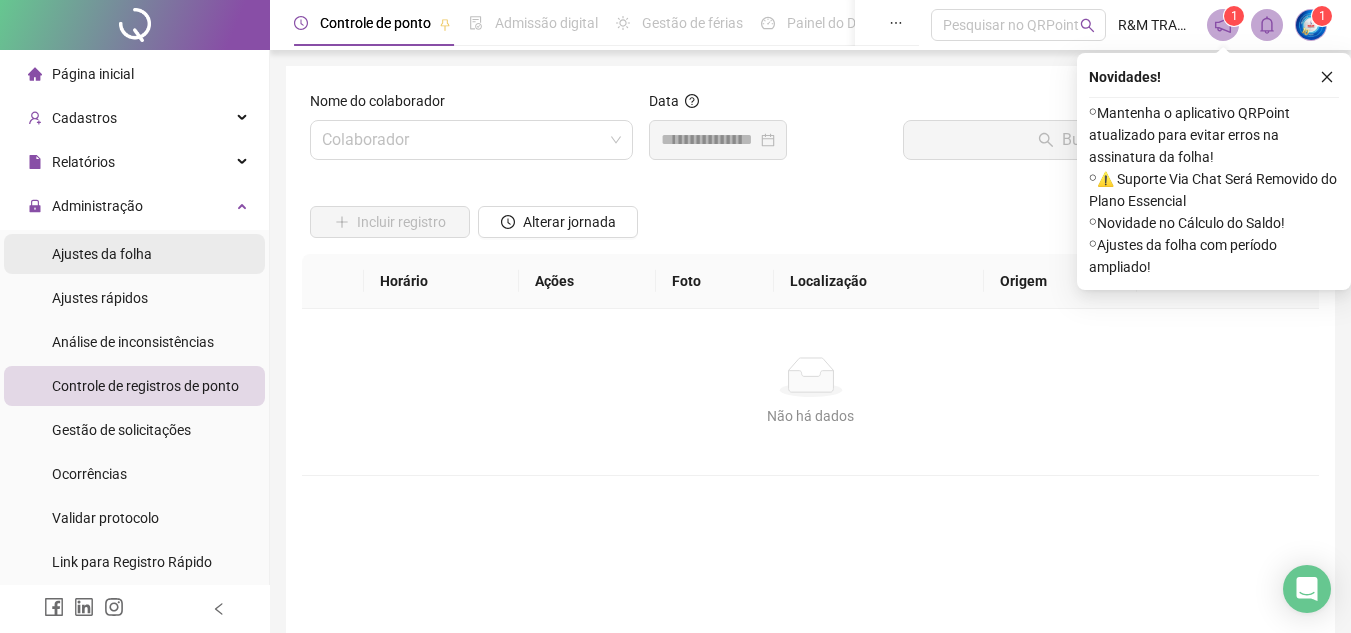 click on "Ajustes da folha" at bounding box center (134, 254) 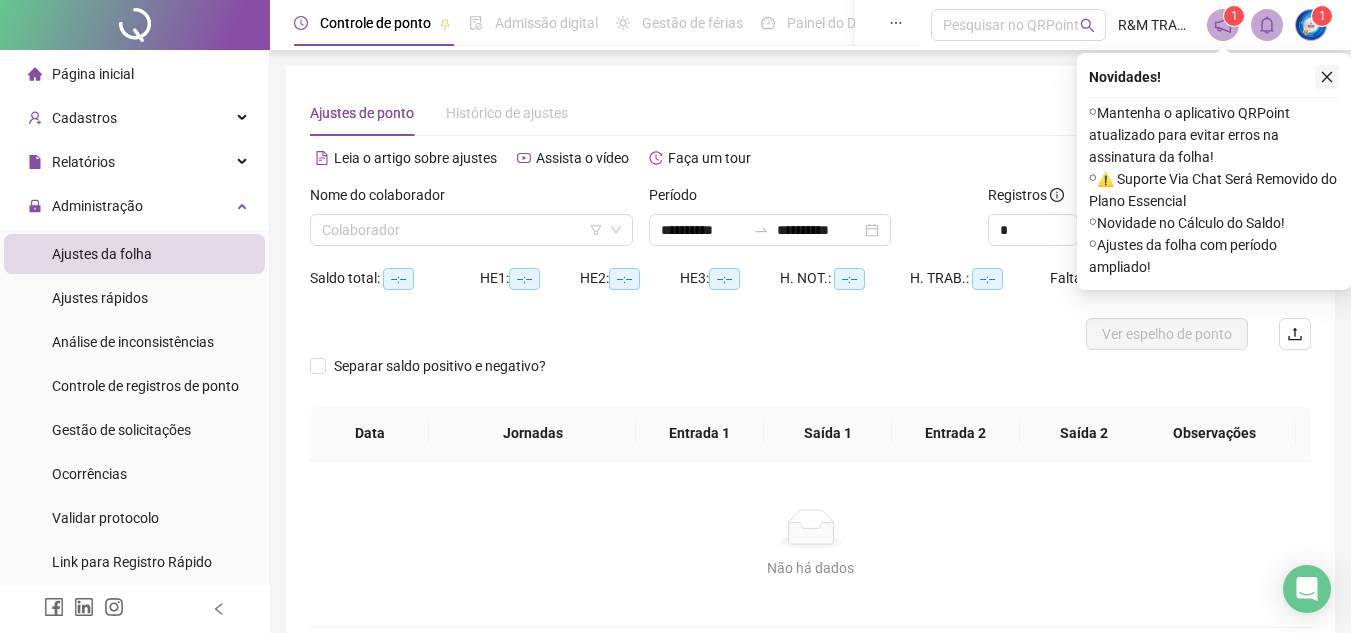 click 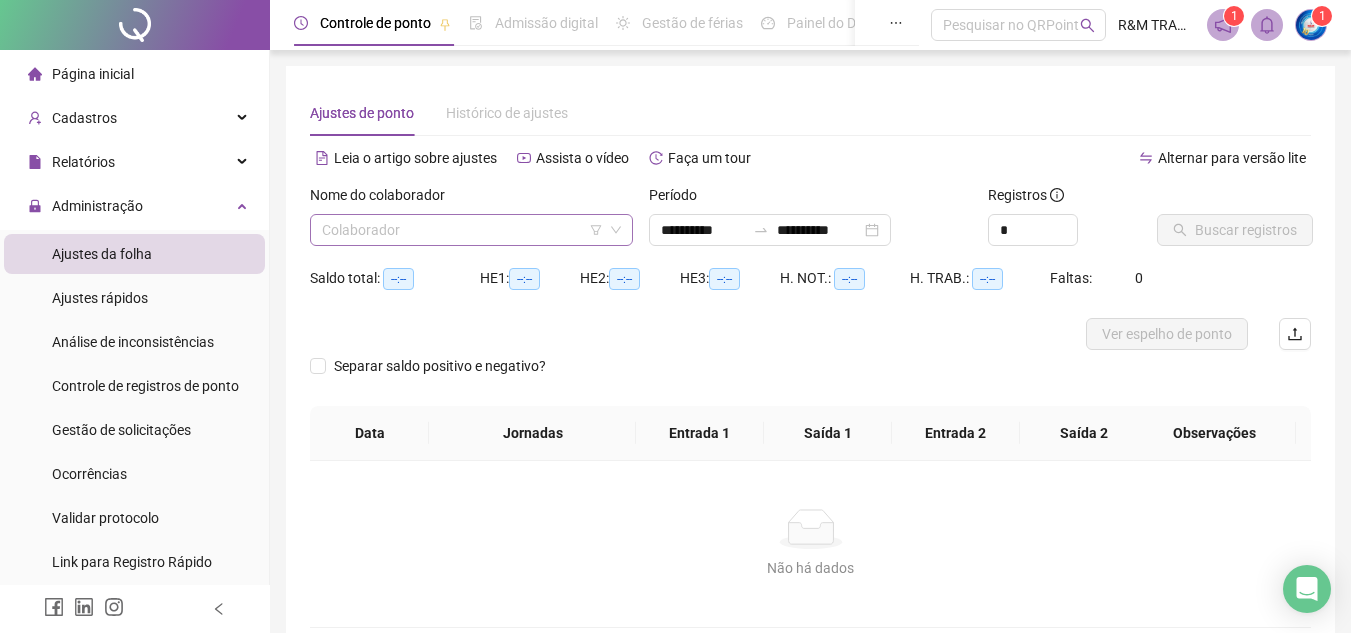 click at bounding box center [462, 230] 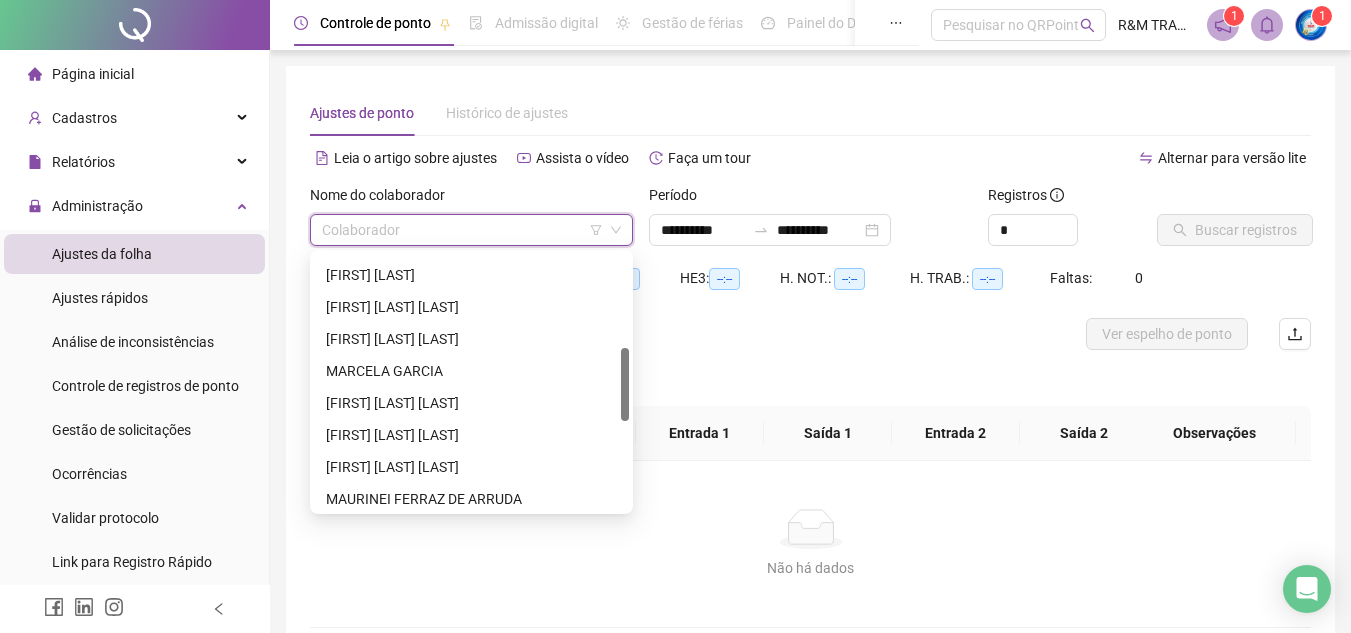 scroll, scrollTop: 343, scrollLeft: 0, axis: vertical 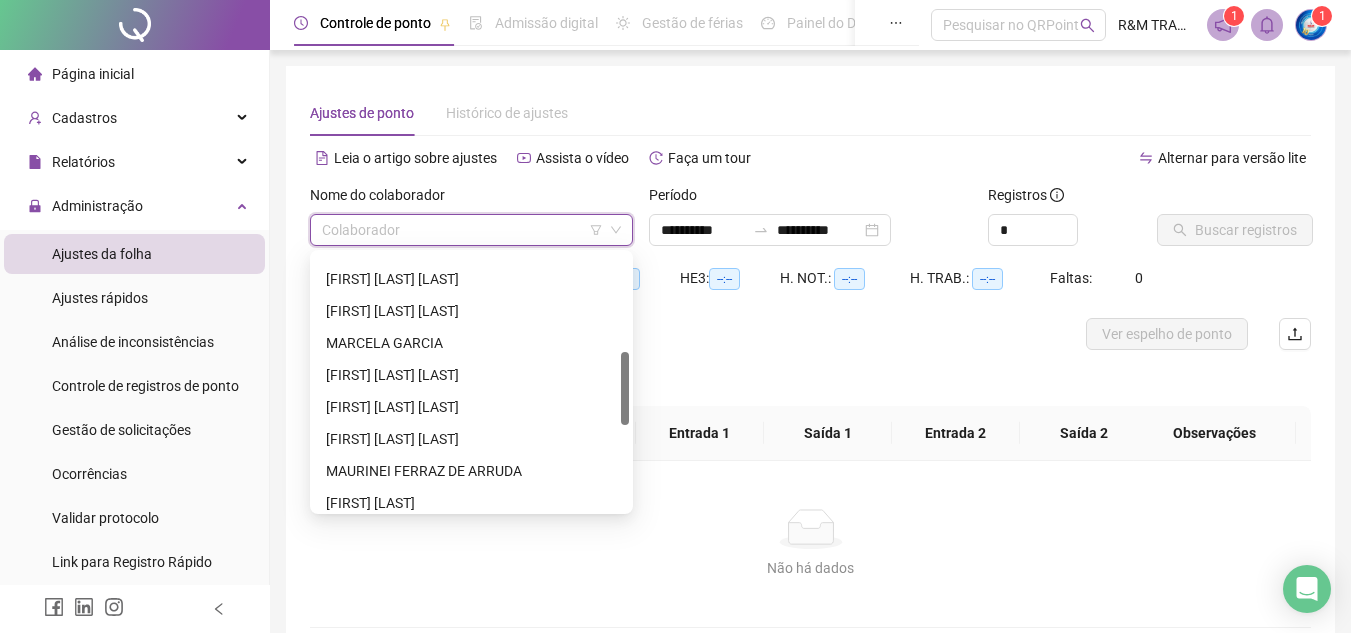 drag, startPoint x: 622, startPoint y: 270, endPoint x: 624, endPoint y: 368, distance: 98.02041 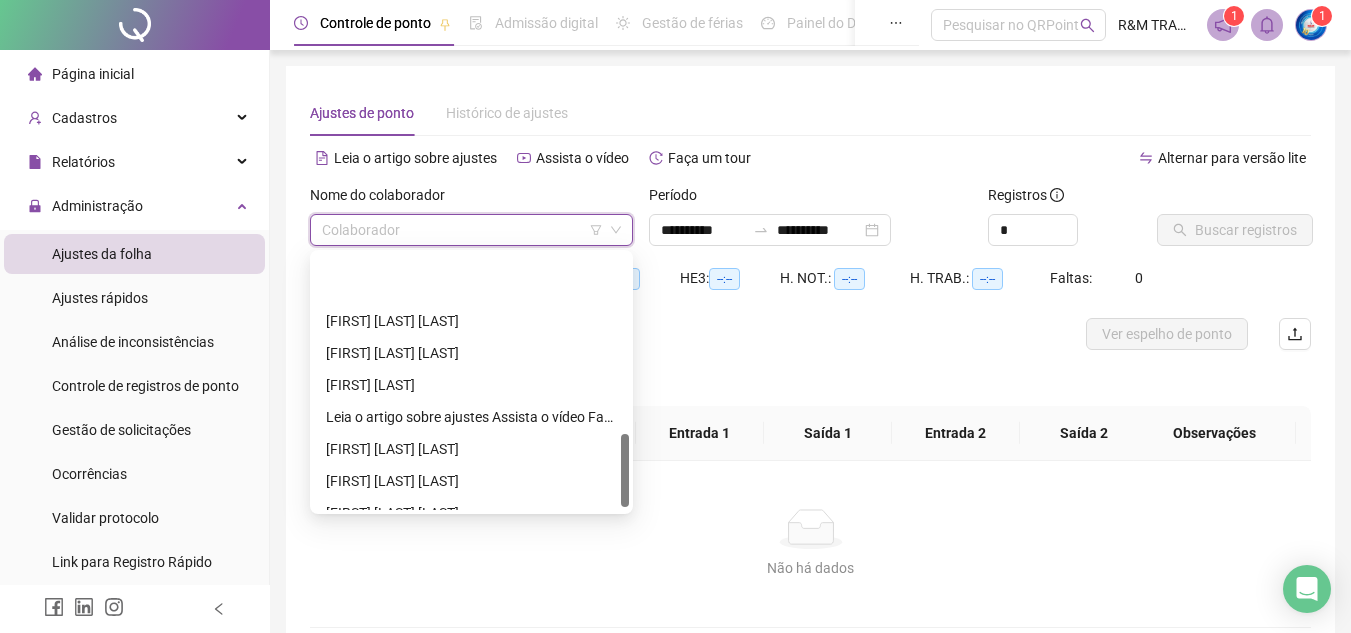 scroll, scrollTop: 630, scrollLeft: 0, axis: vertical 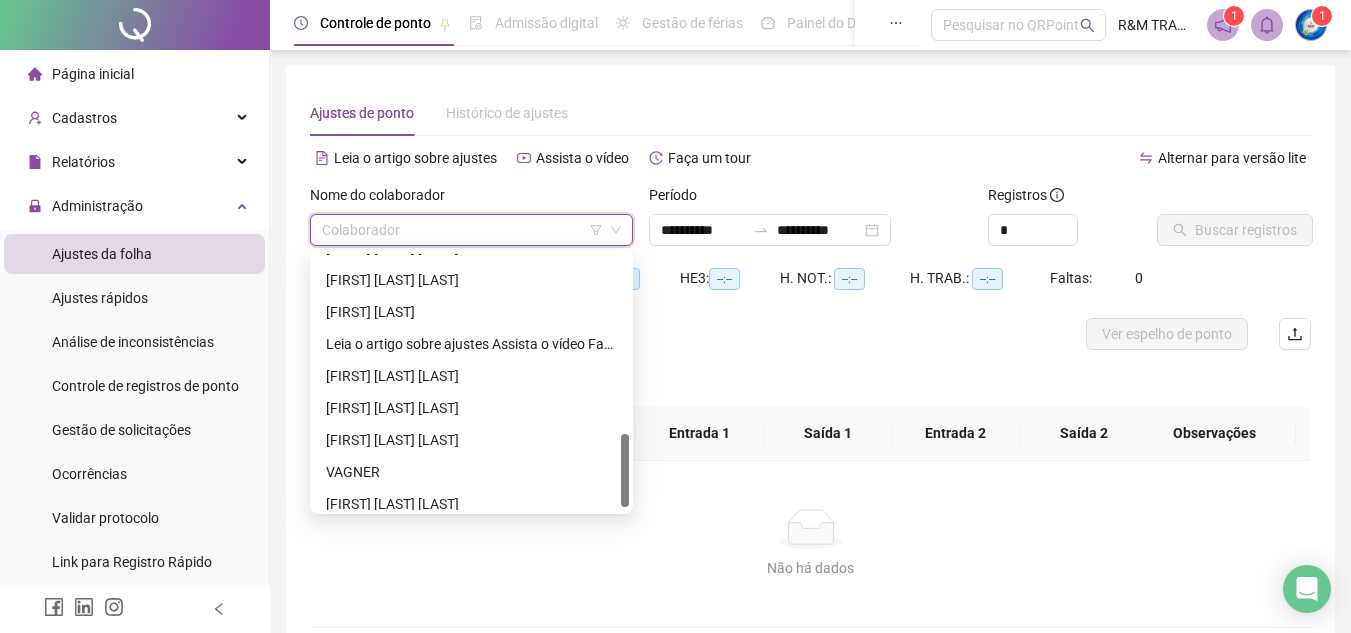 drag, startPoint x: 624, startPoint y: 362, endPoint x: 631, endPoint y: 444, distance: 82.29824 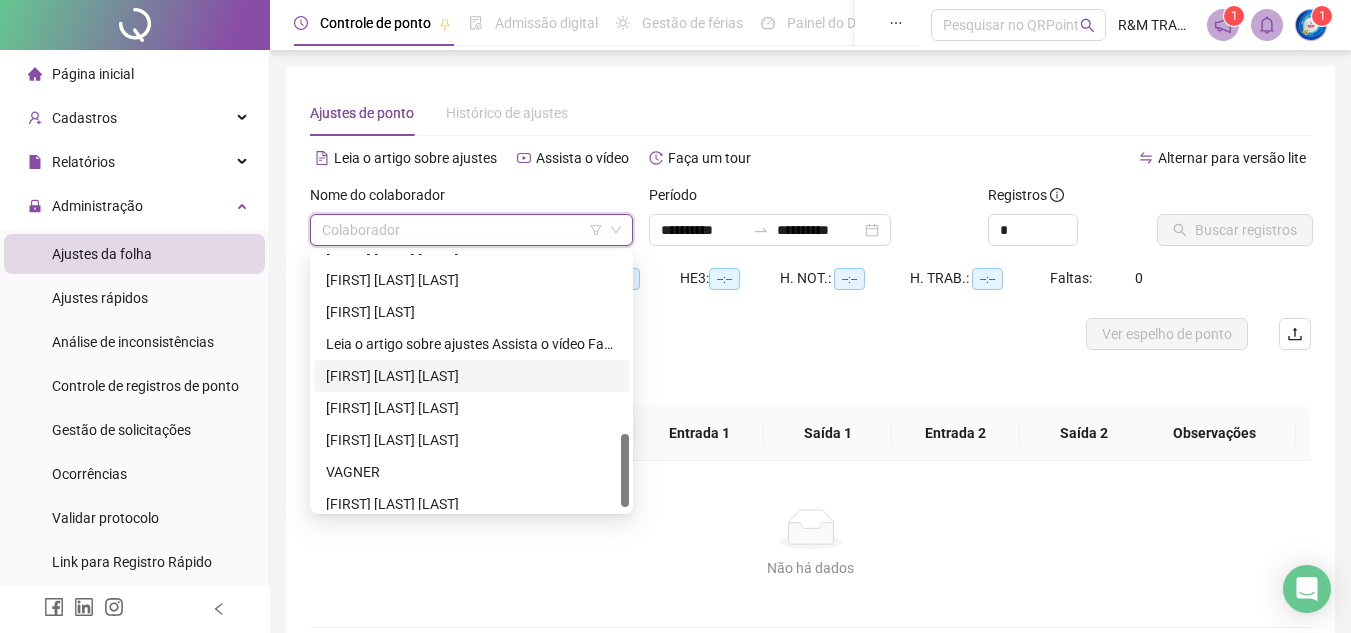 click on "[FIRST] [LAST] [LAST]" at bounding box center [471, 376] 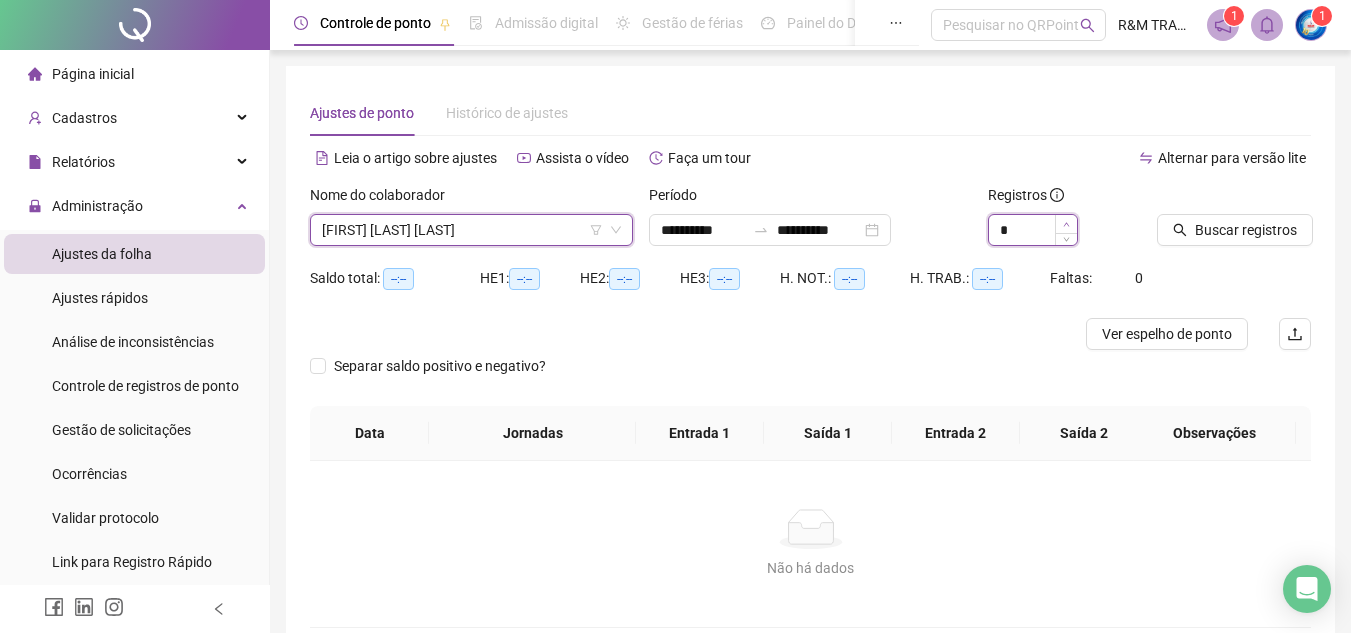 click at bounding box center [1066, 224] 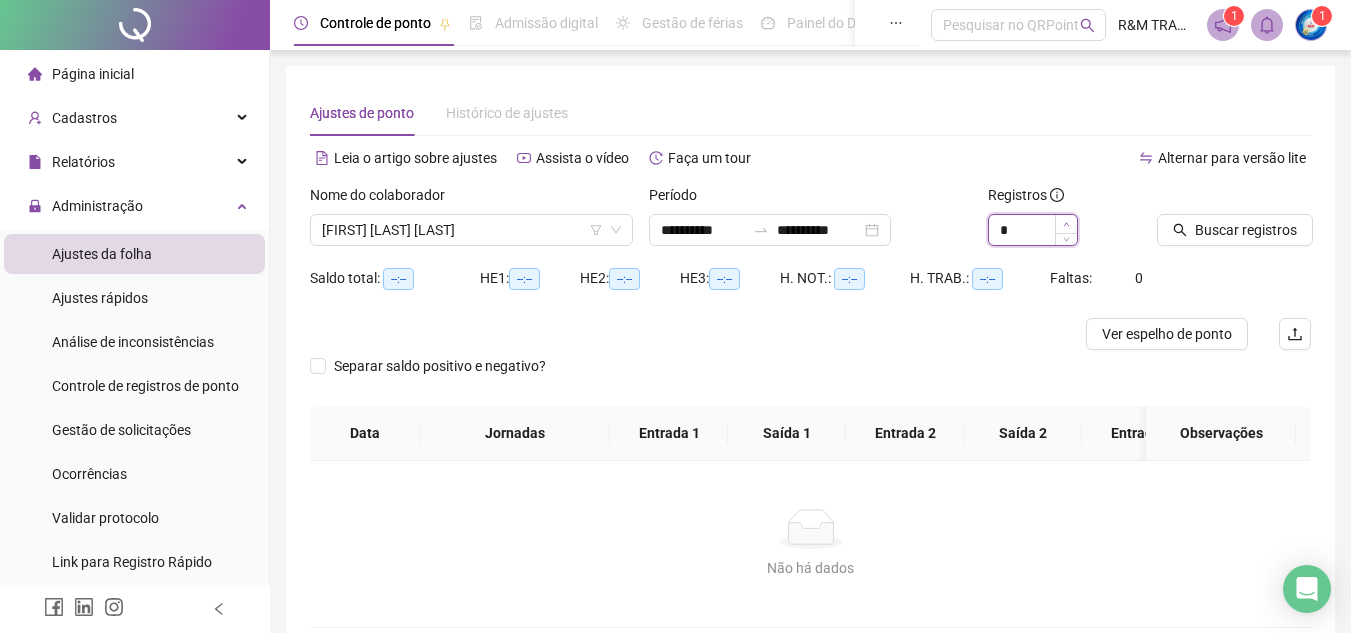 click at bounding box center (1066, 224) 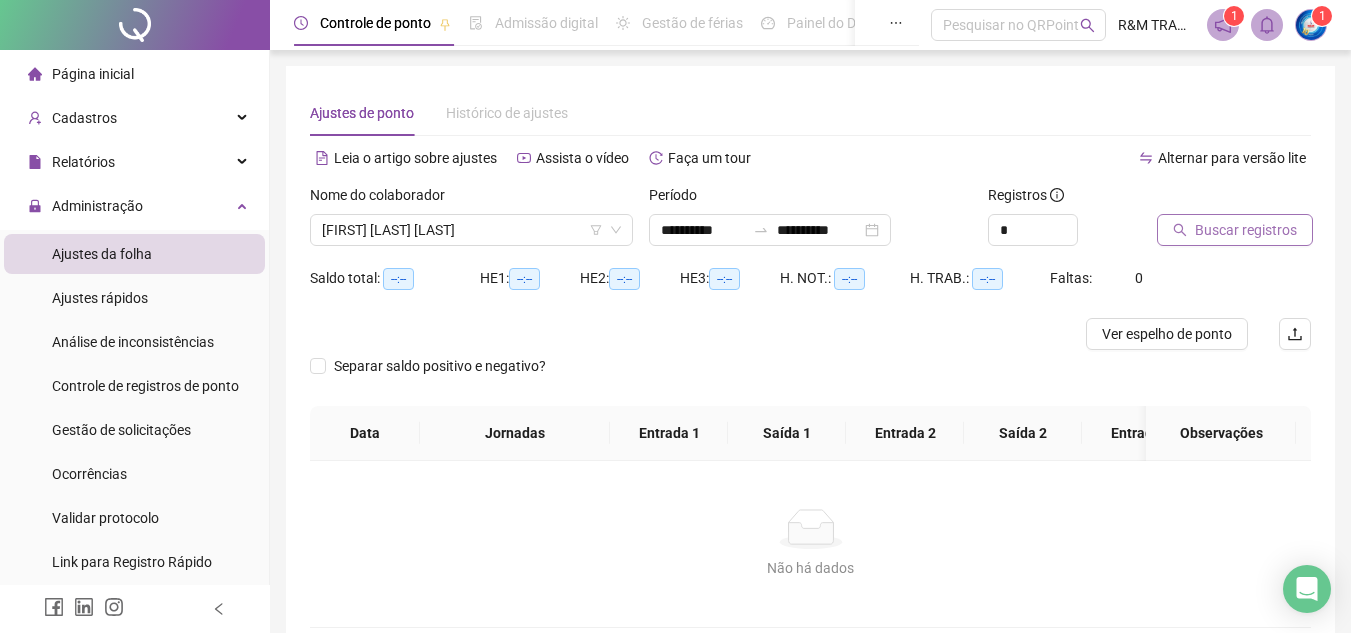click on "Buscar registros" at bounding box center [1235, 230] 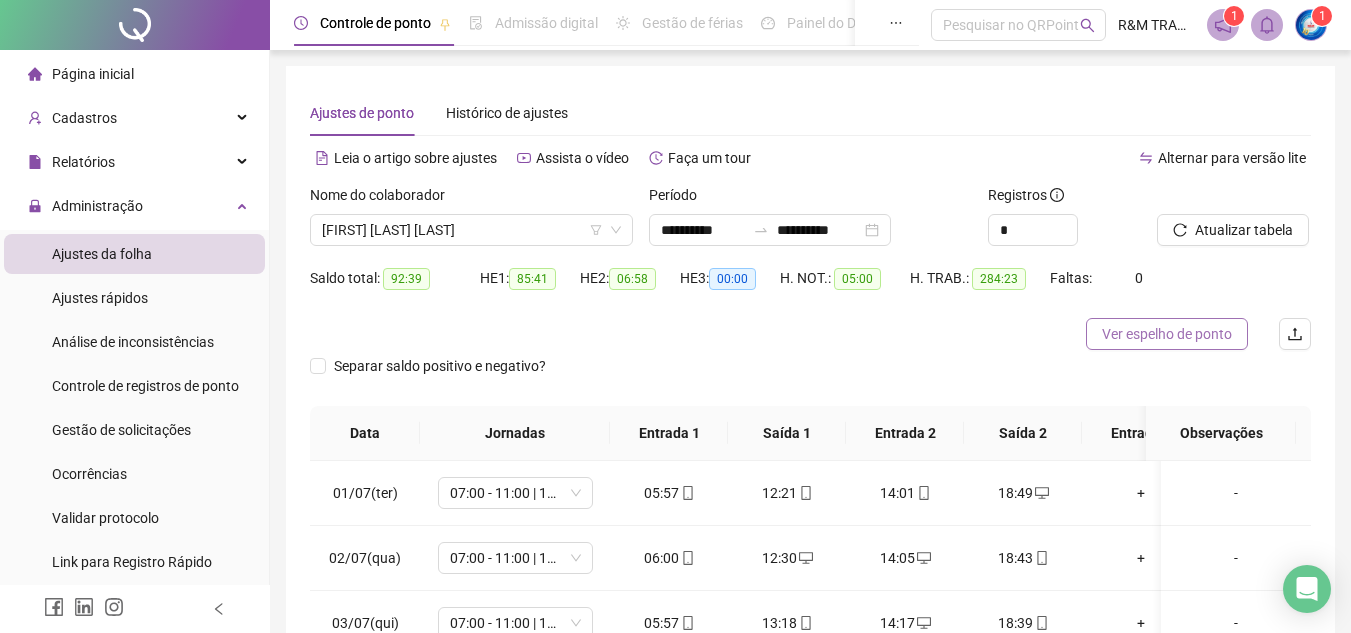 click on "Ver espelho de ponto" at bounding box center (1167, 334) 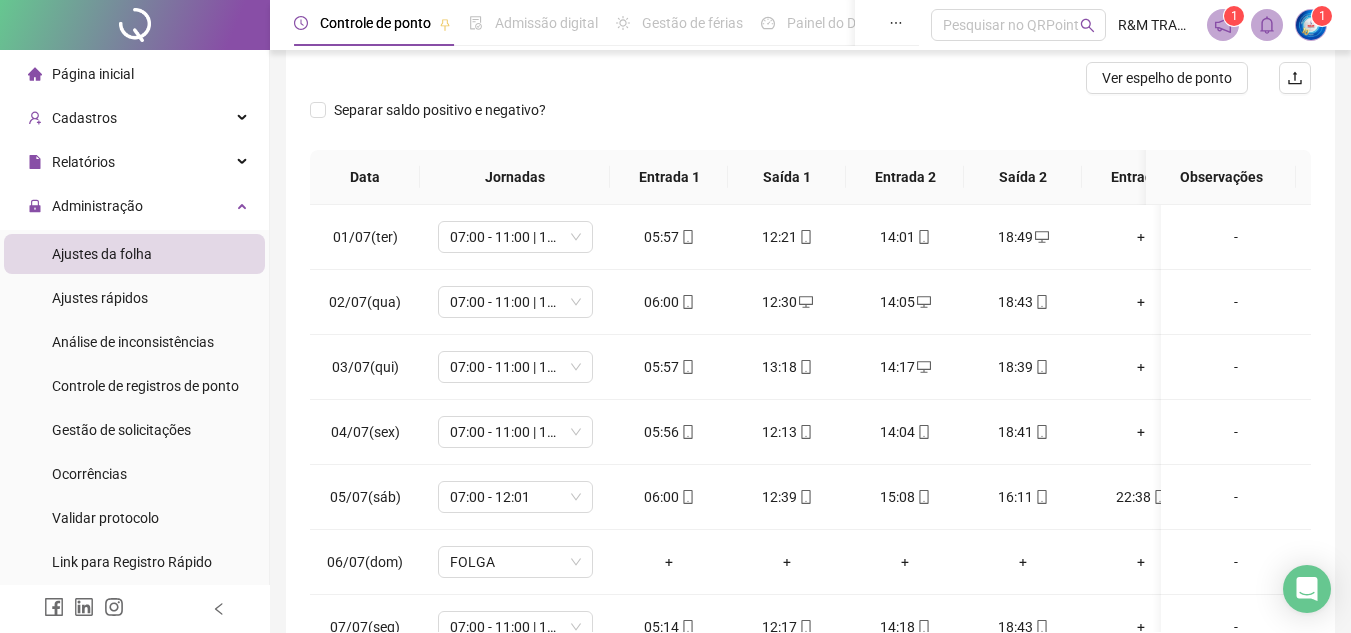 scroll, scrollTop: 337, scrollLeft: 0, axis: vertical 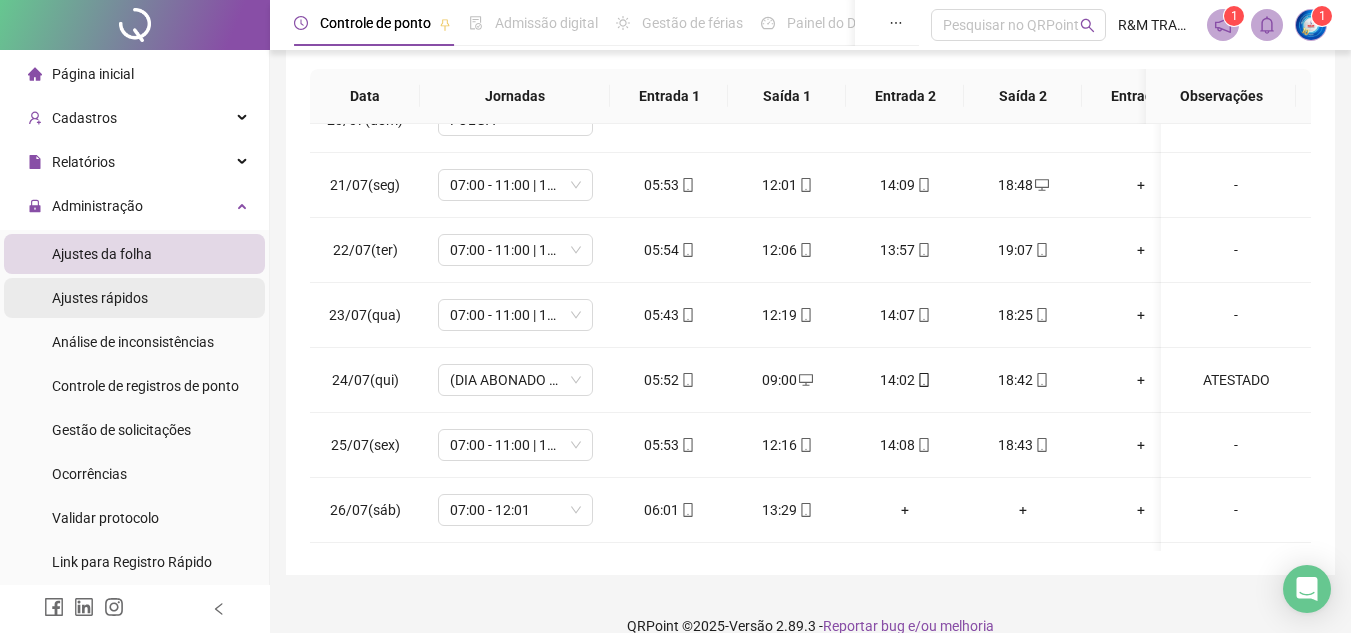 click on "Ajustes rápidos" at bounding box center (100, 298) 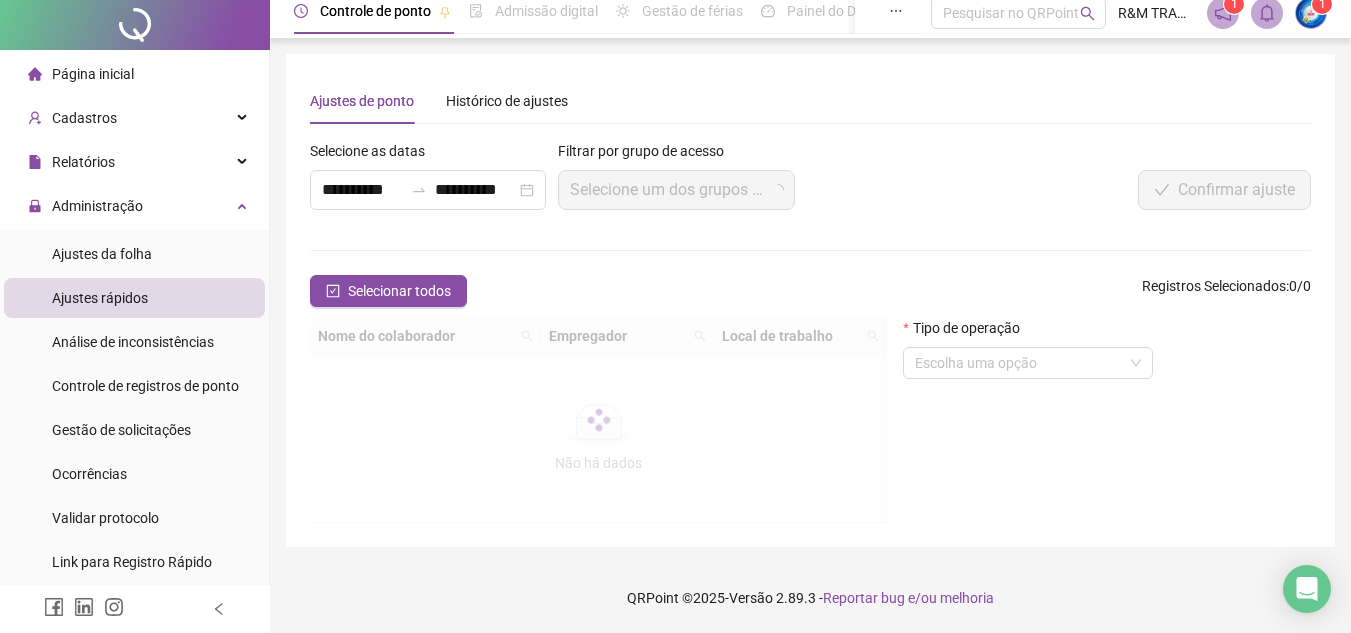scroll, scrollTop: 0, scrollLeft: 0, axis: both 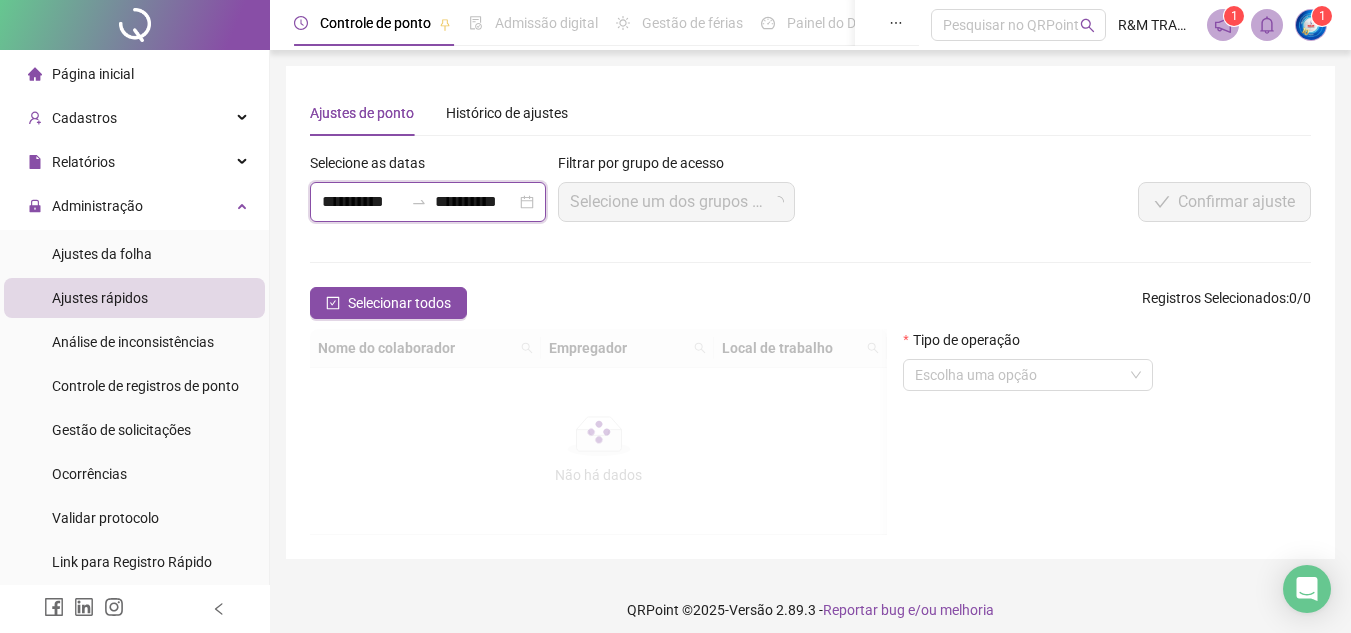 click on "**********" at bounding box center (362, 202) 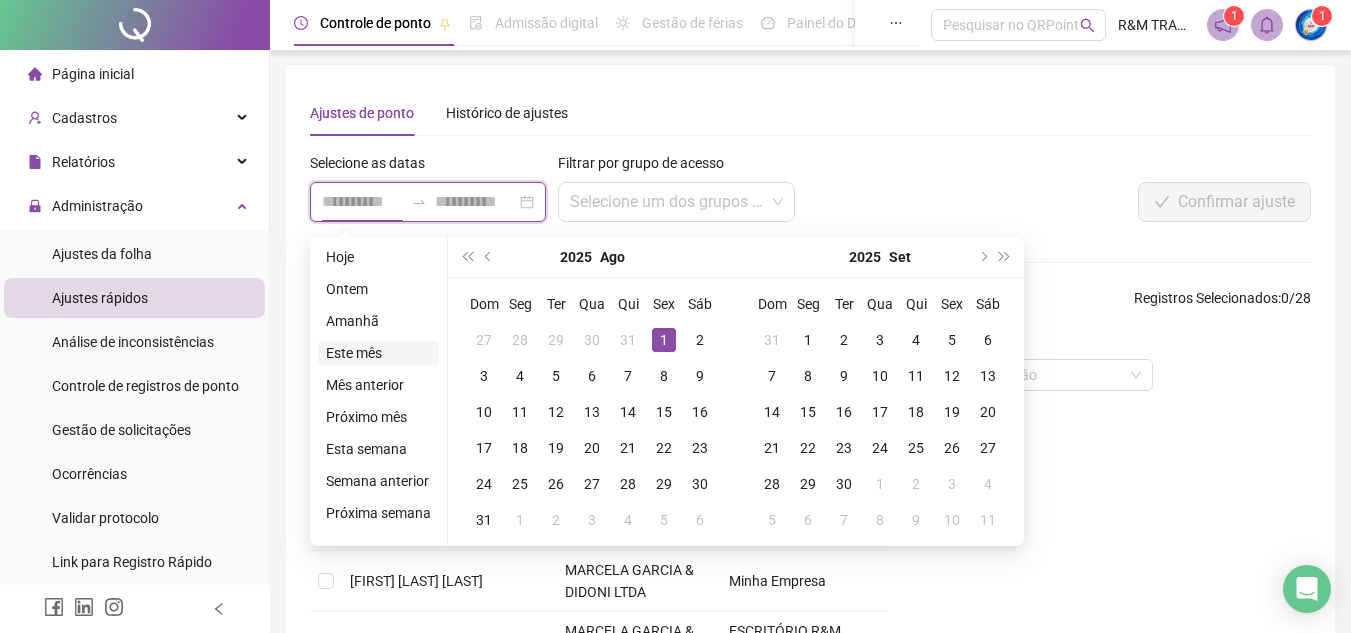 type on "**********" 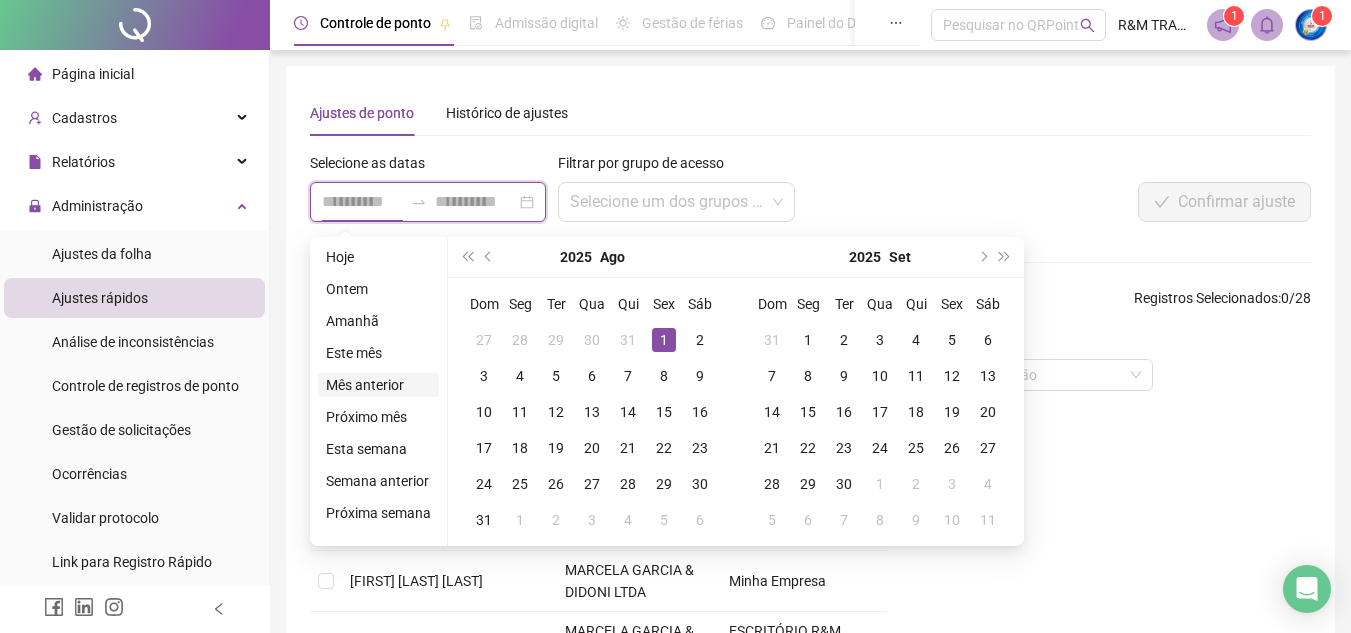 type on "**********" 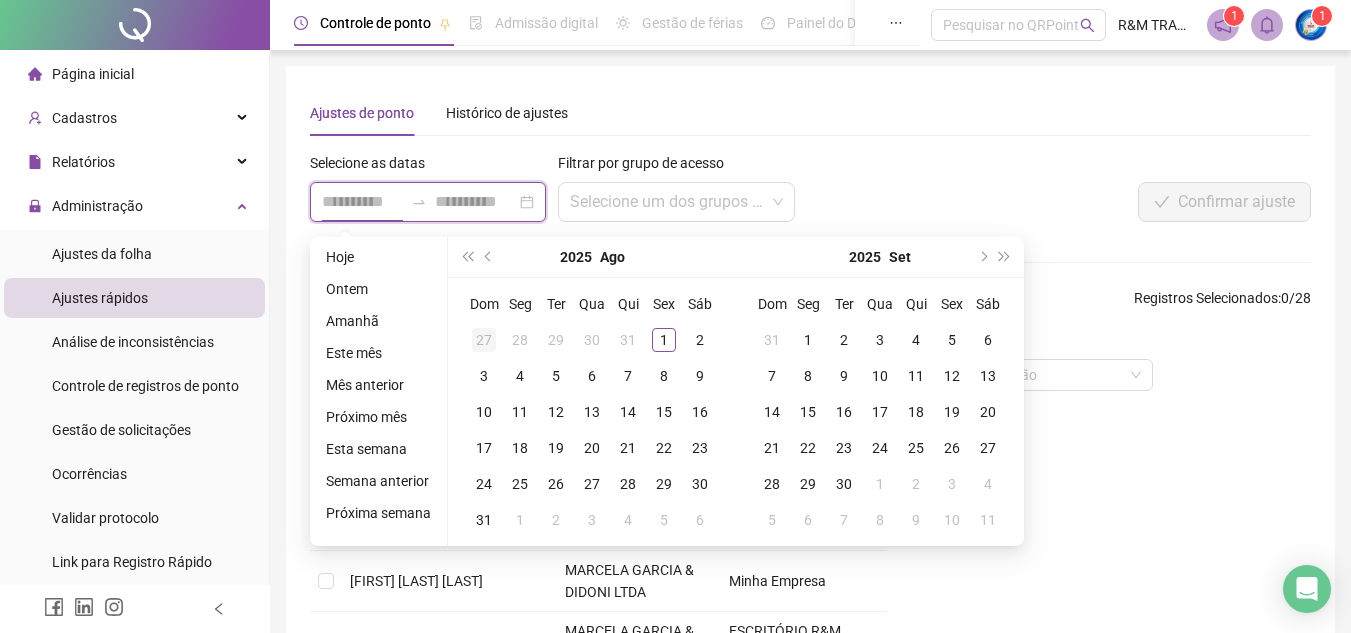 type on "**********" 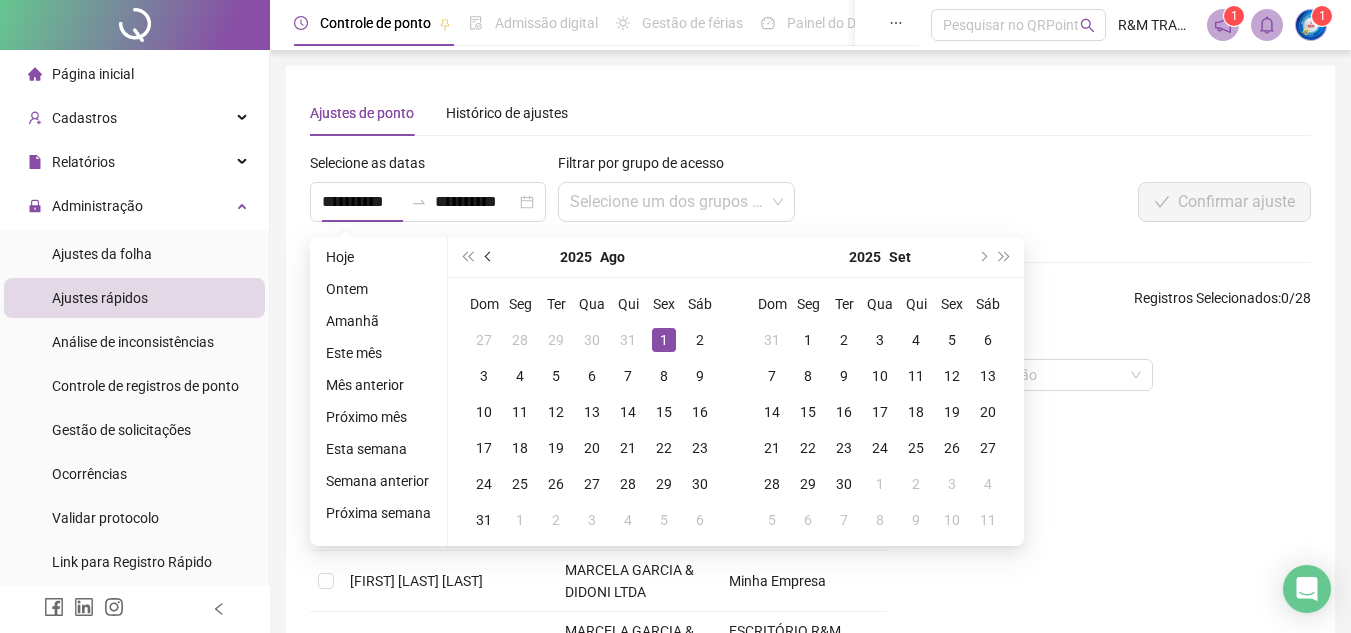 click at bounding box center (490, 257) 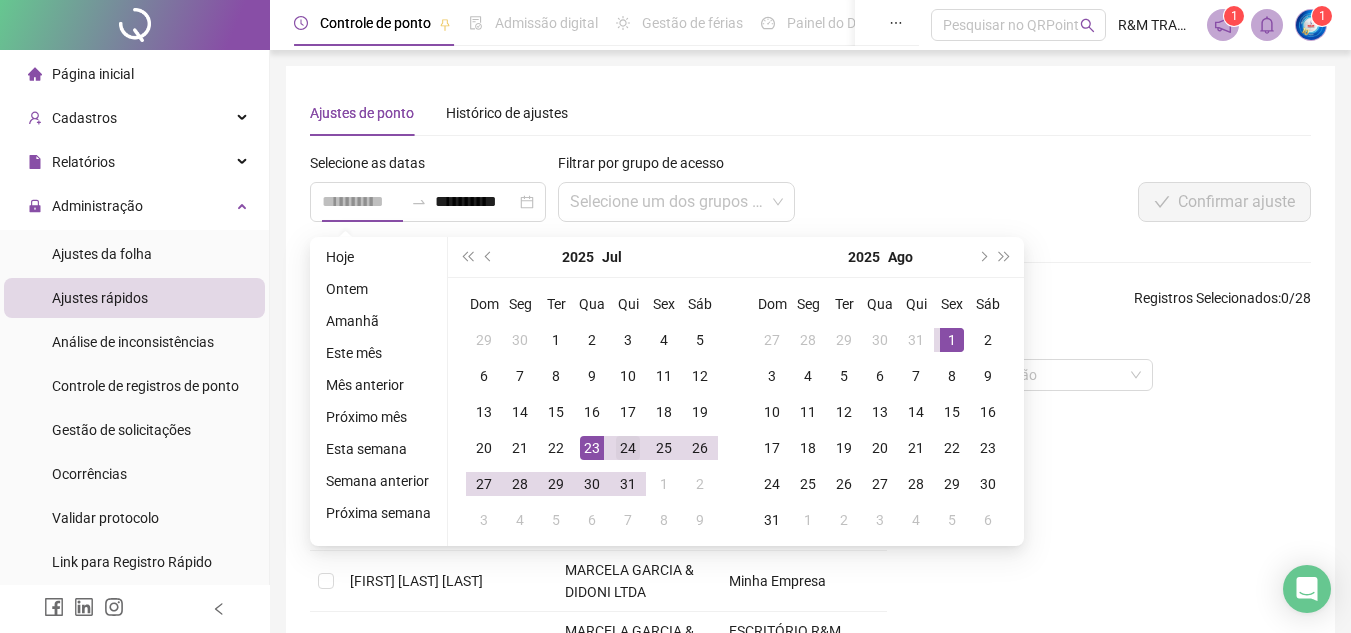type on "**********" 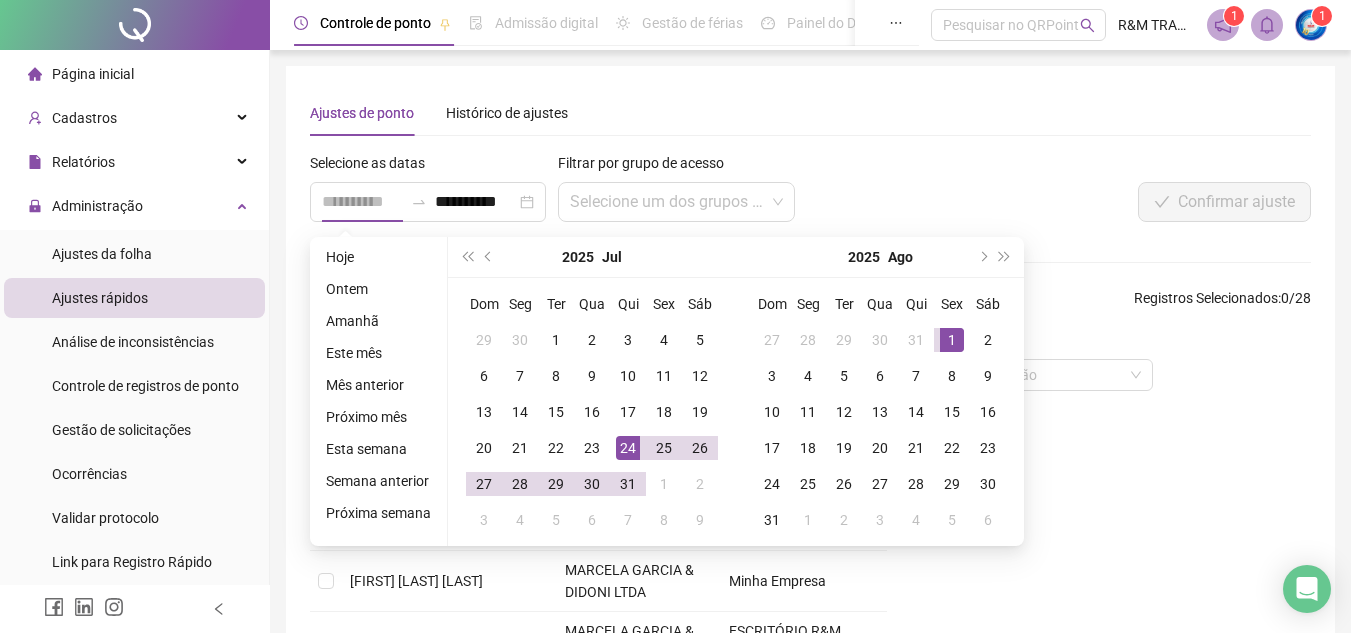 click on "24" at bounding box center (628, 448) 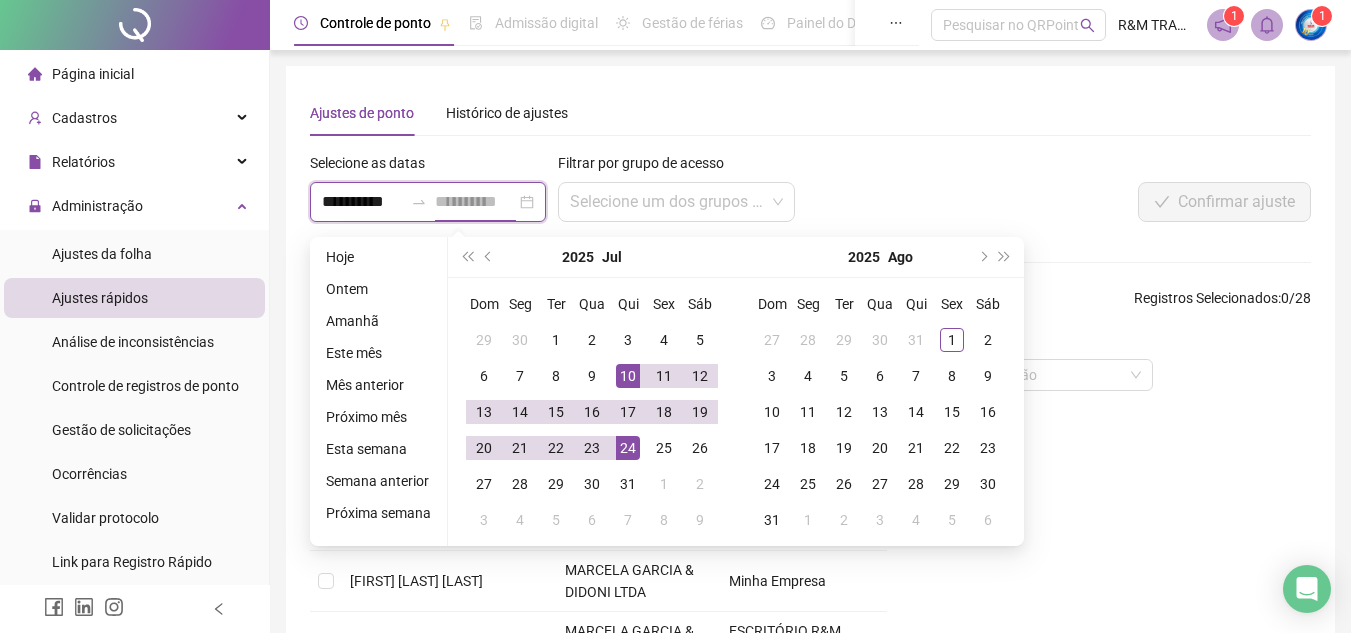 type on "**********" 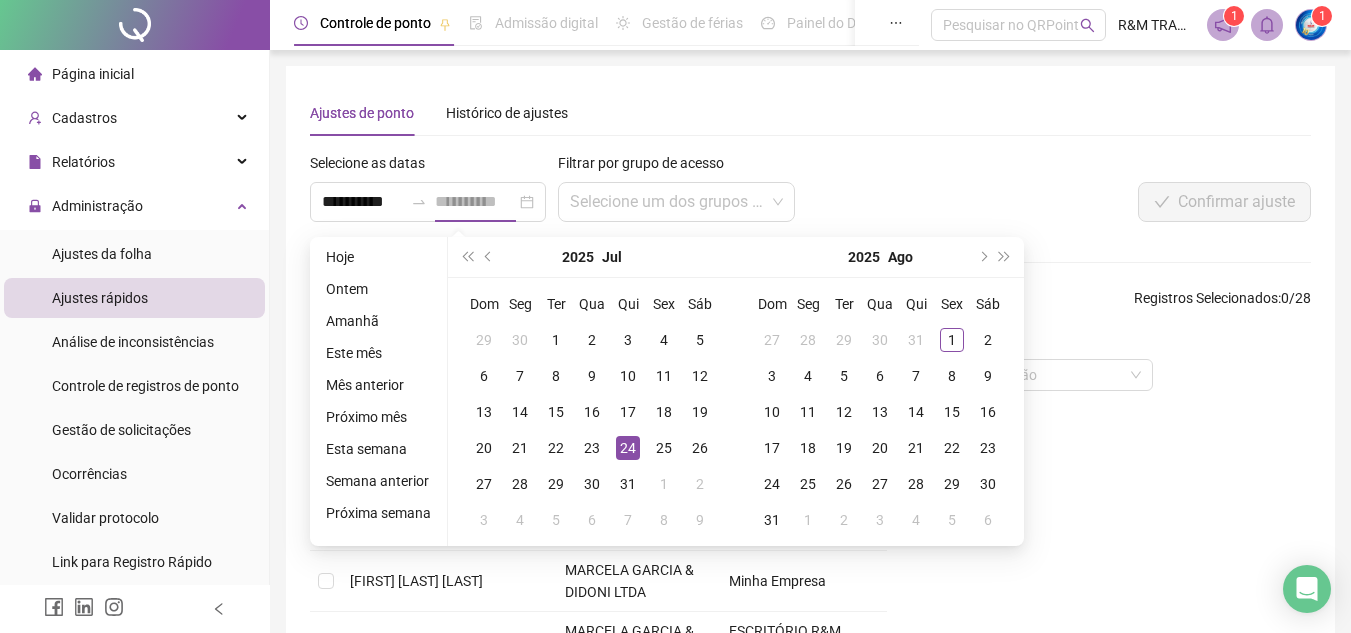 click on "24" at bounding box center (628, 448) 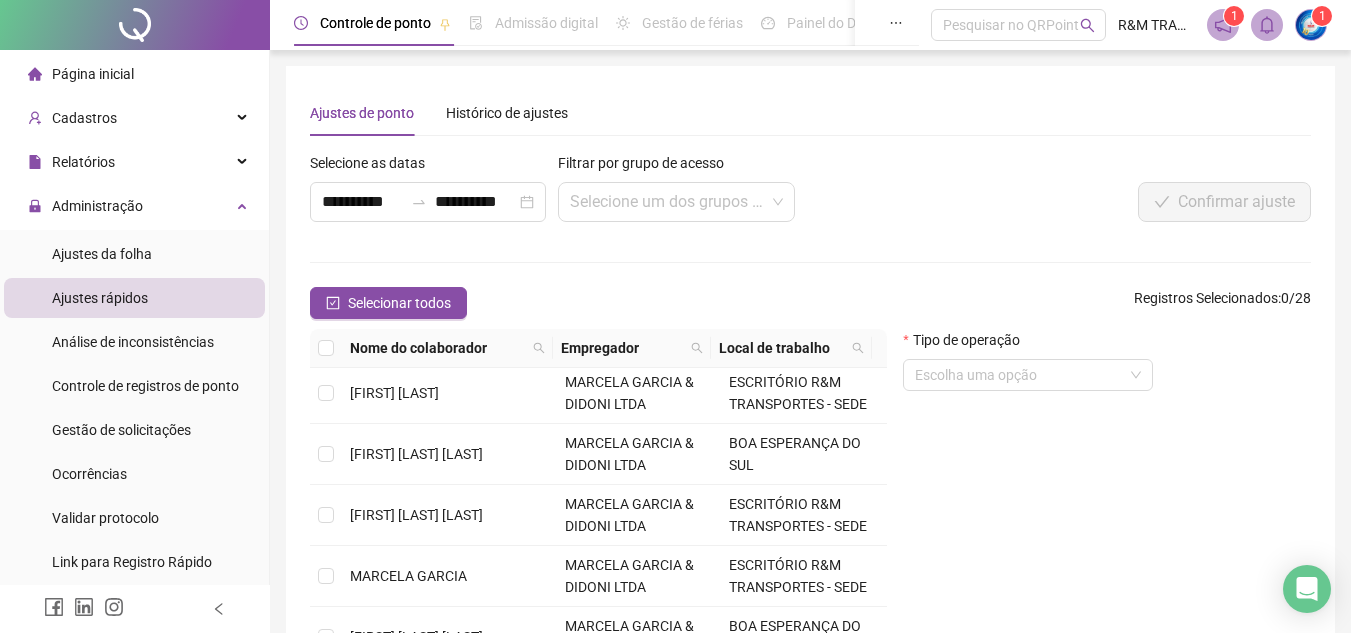 scroll, scrollTop: 612, scrollLeft: 0, axis: vertical 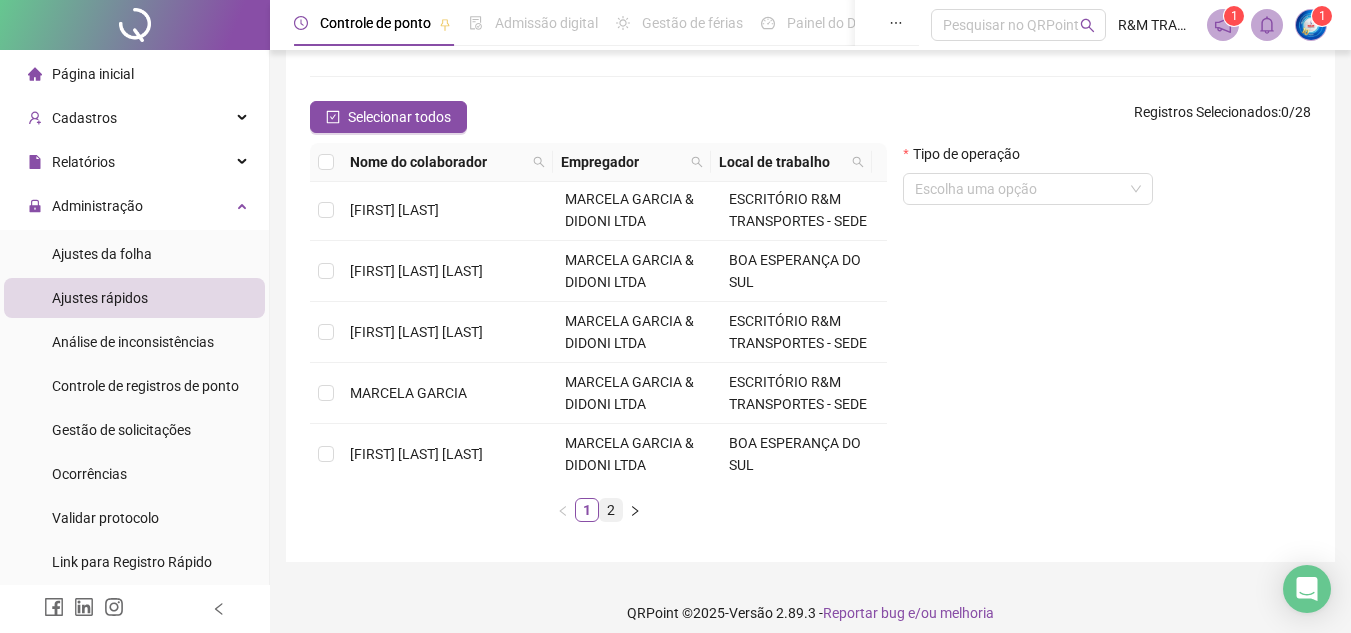 click on "2" at bounding box center (611, 510) 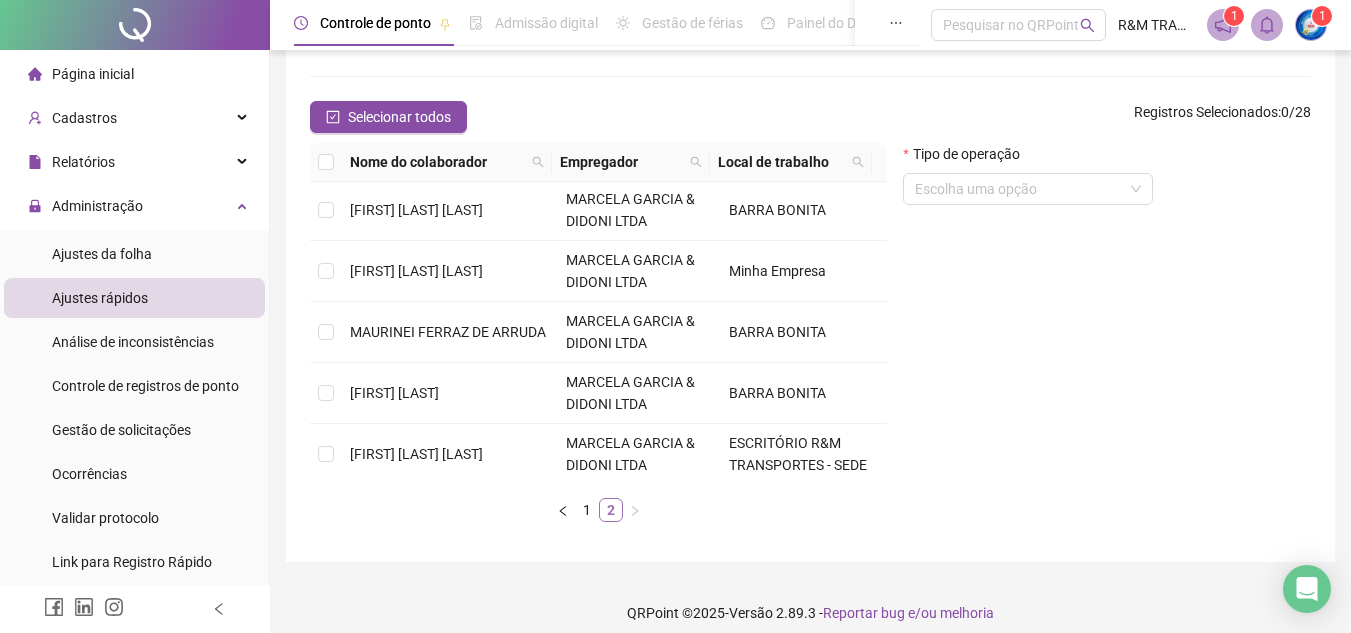 scroll, scrollTop: 0, scrollLeft: 0, axis: both 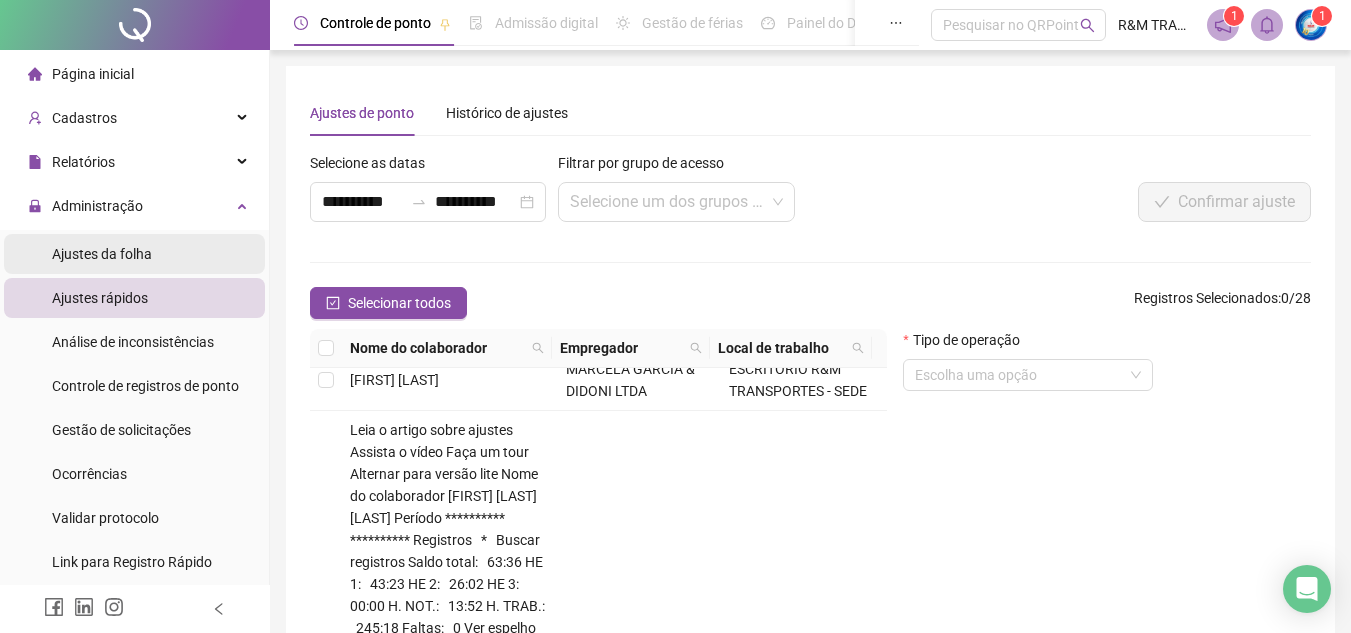 click on "Ajustes da folha" at bounding box center [134, 254] 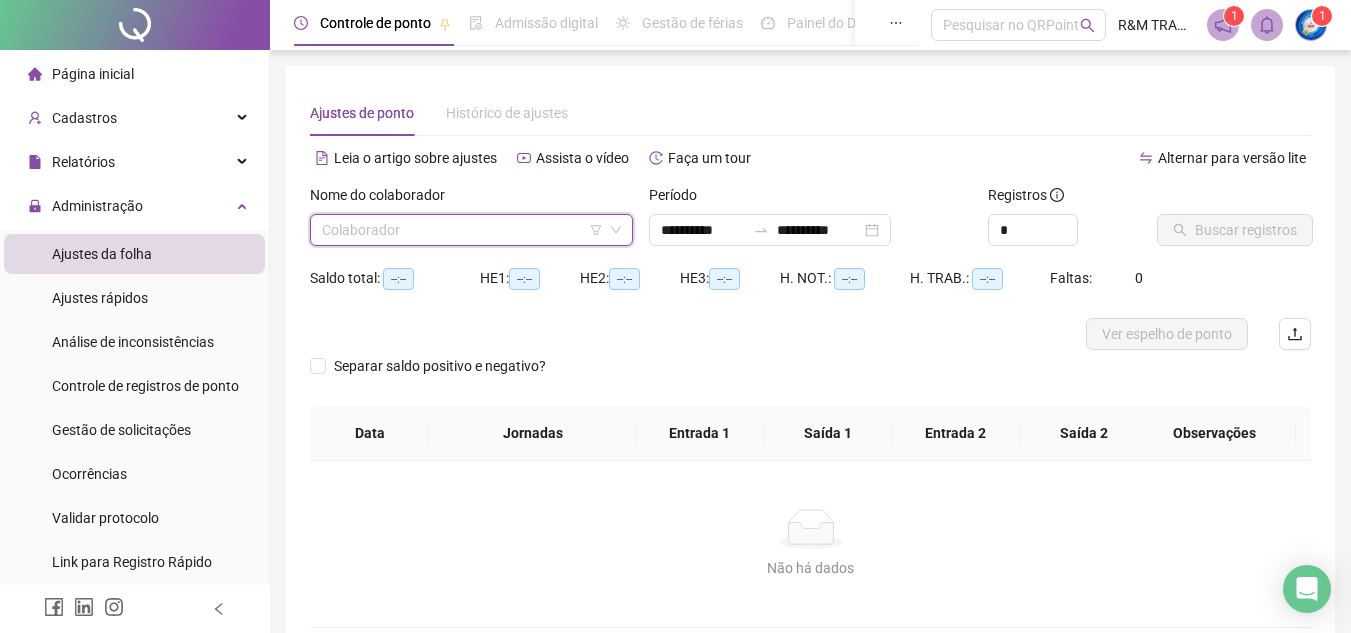 click at bounding box center [462, 230] 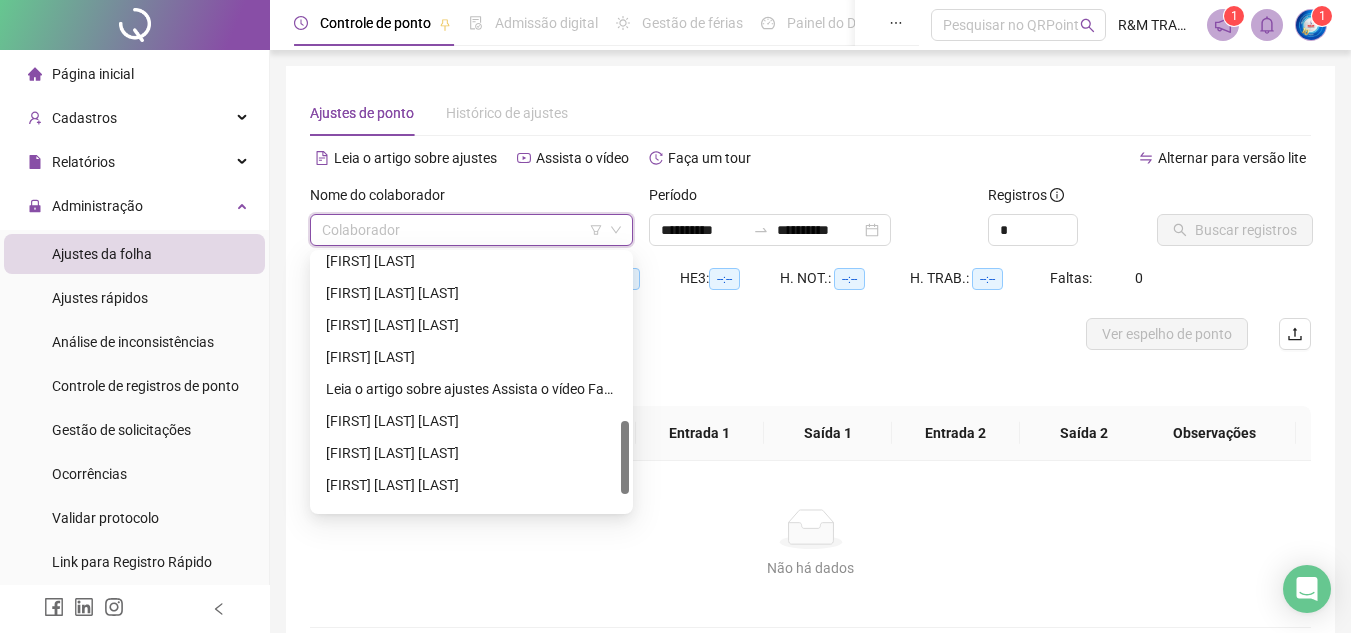 drag, startPoint x: 626, startPoint y: 269, endPoint x: 603, endPoint y: 437, distance: 169.5671 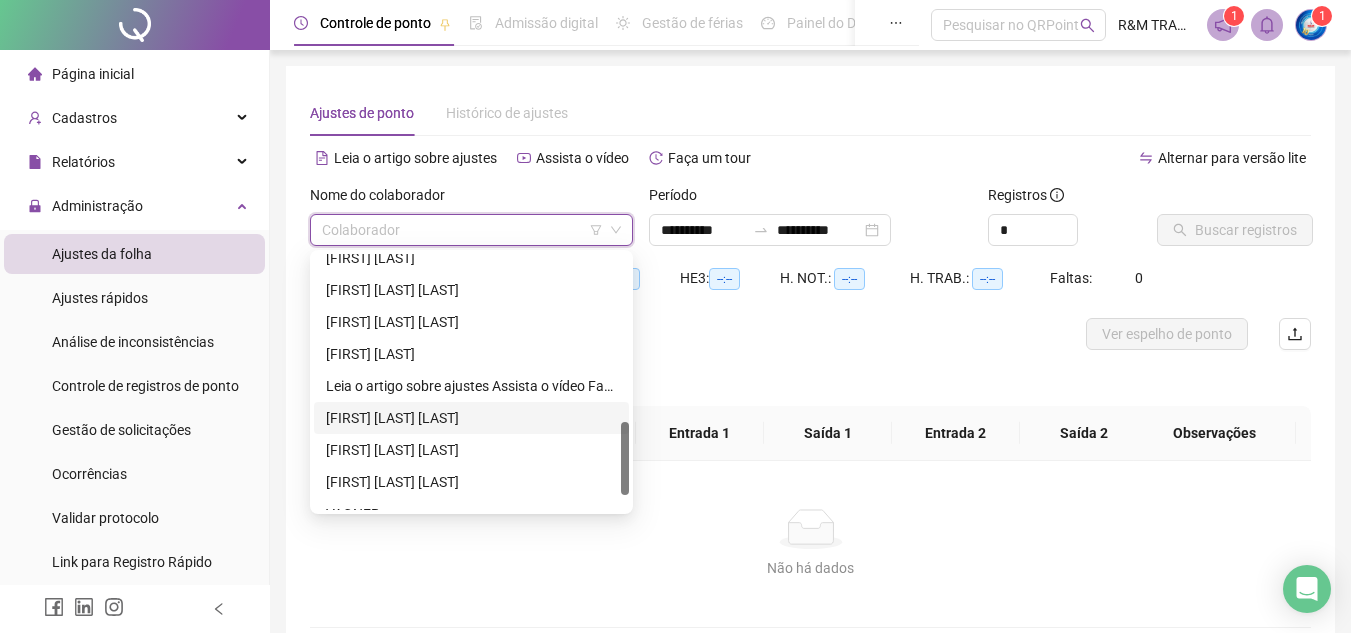 drag, startPoint x: 495, startPoint y: 415, endPoint x: 551, endPoint y: 393, distance: 60.166435 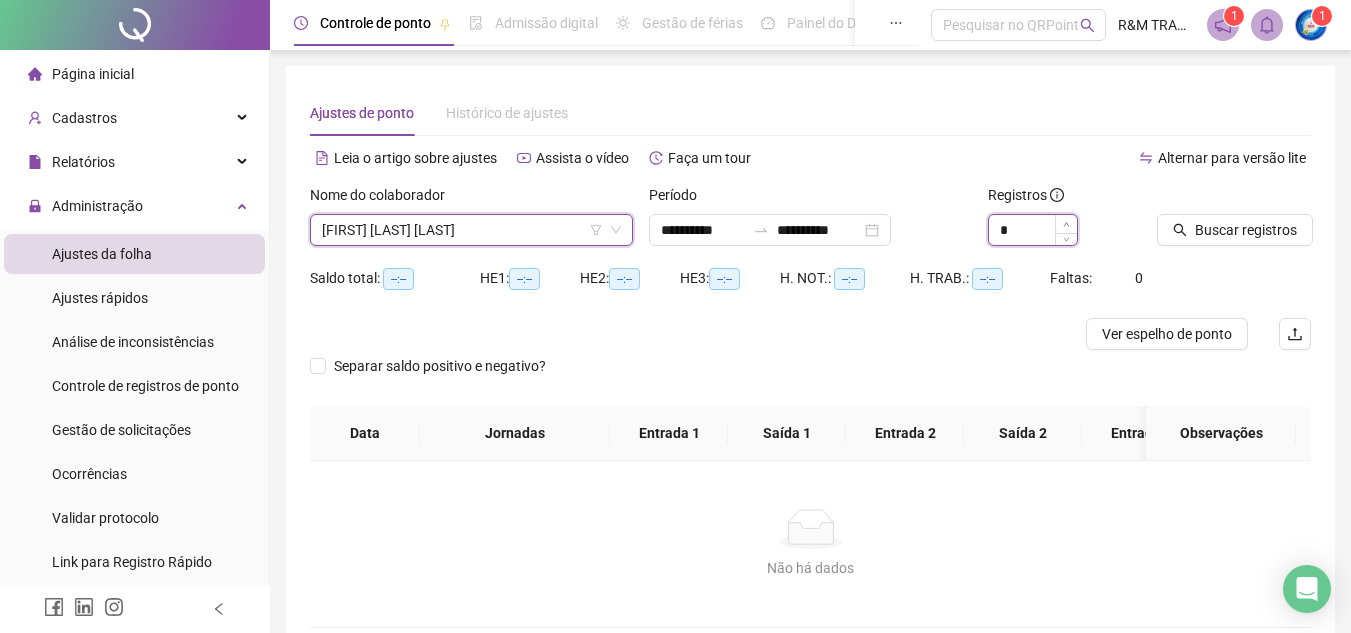 click 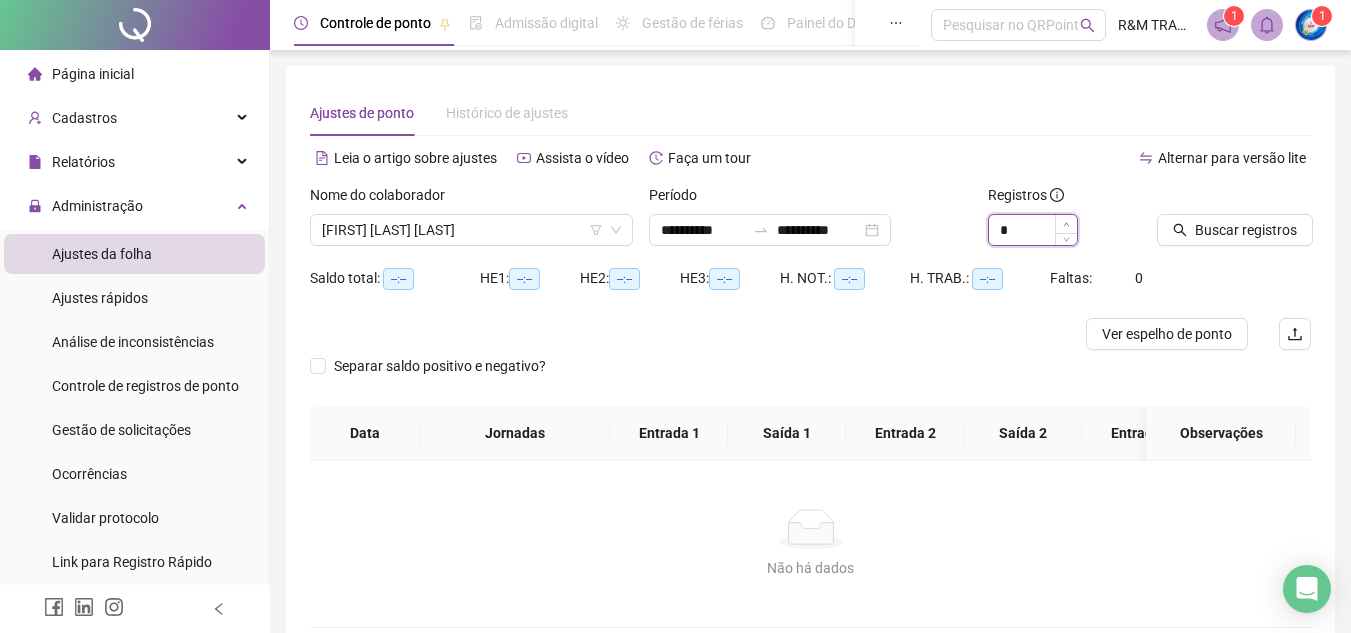 type on "*" 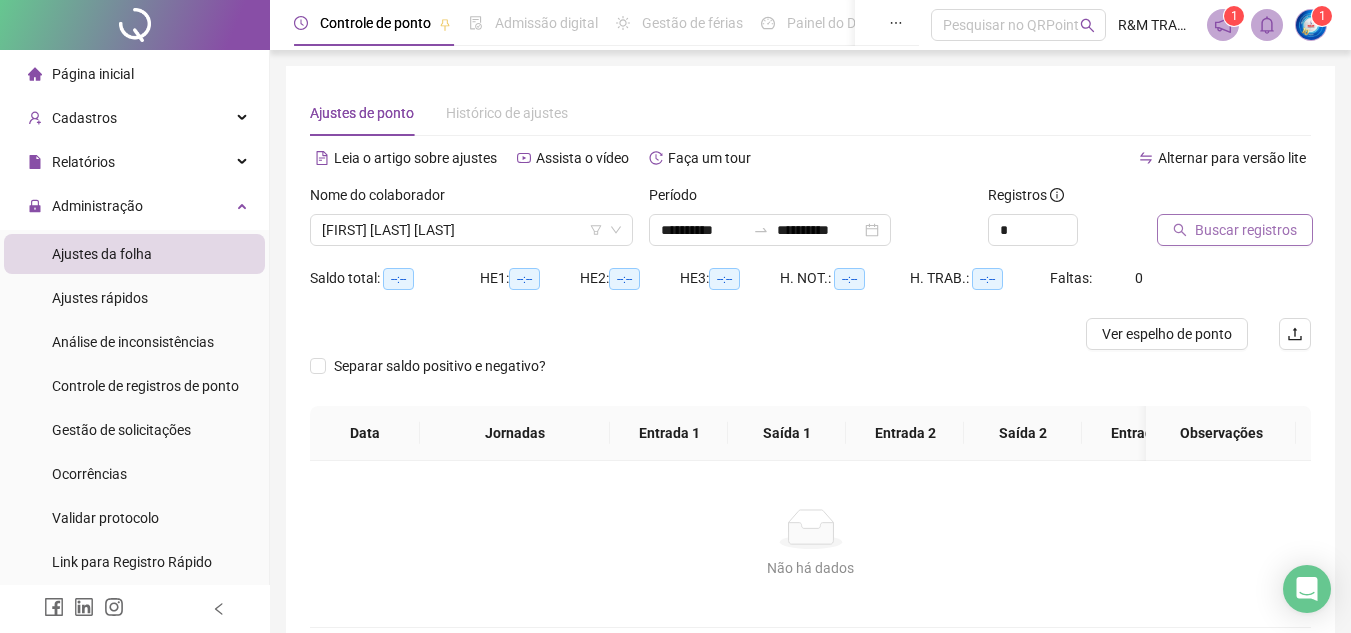 click on "Buscar registros" at bounding box center (1246, 230) 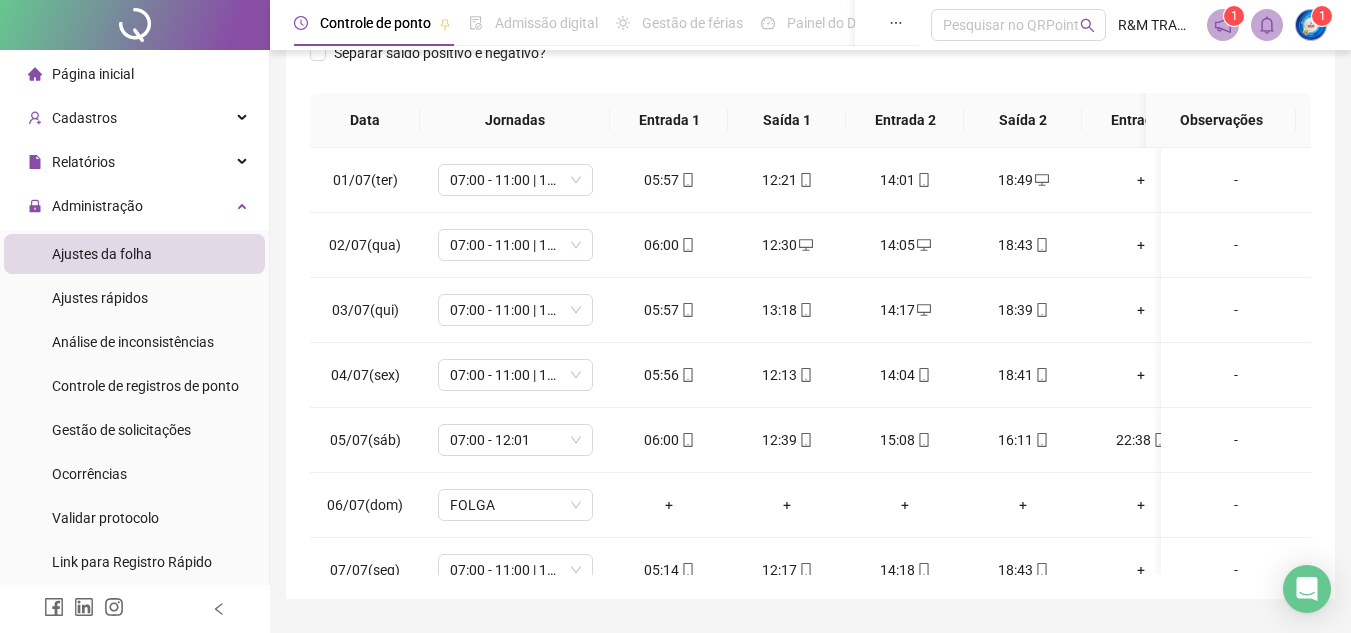 scroll, scrollTop: 310, scrollLeft: 0, axis: vertical 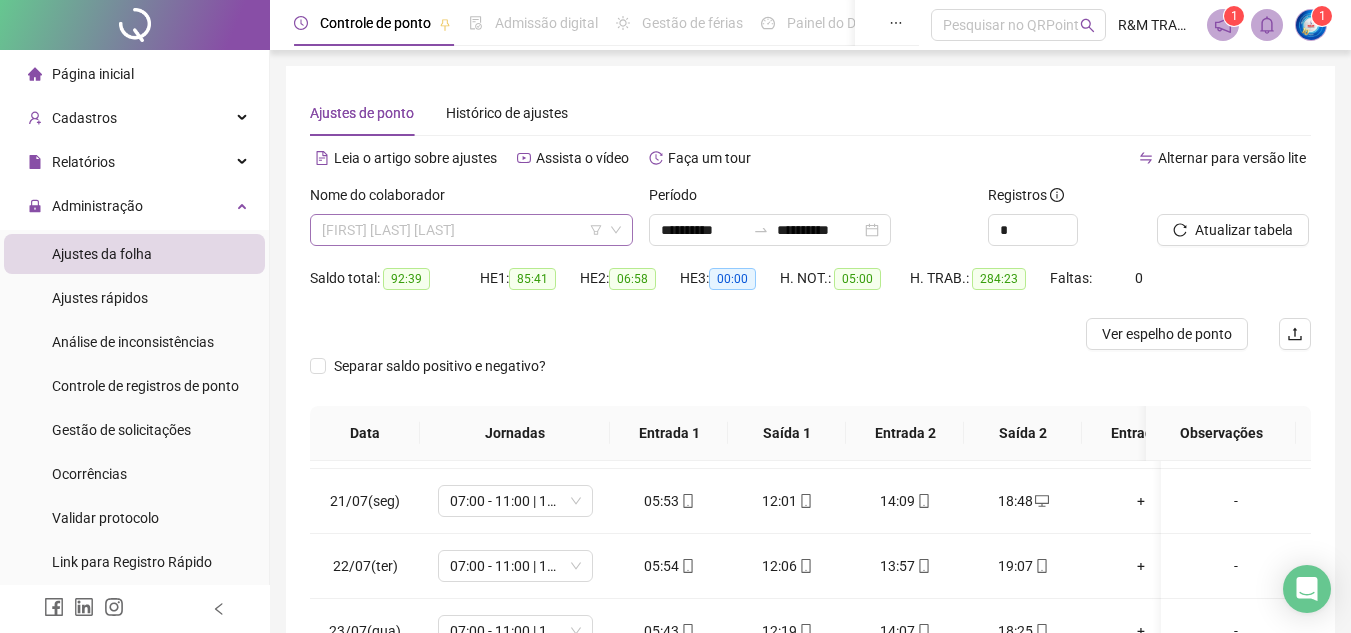 click on "[FIRST] [LAST] [LAST]" at bounding box center (471, 230) 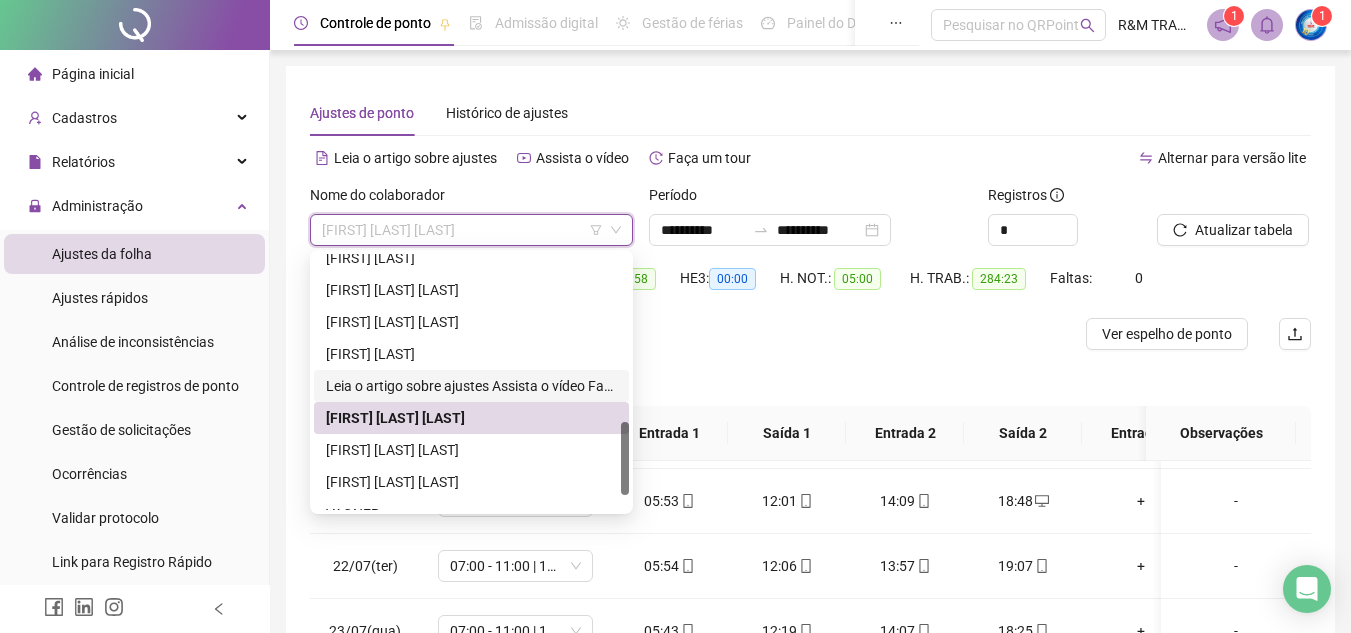 drag, startPoint x: 439, startPoint y: 382, endPoint x: 519, endPoint y: 358, distance: 83.52245 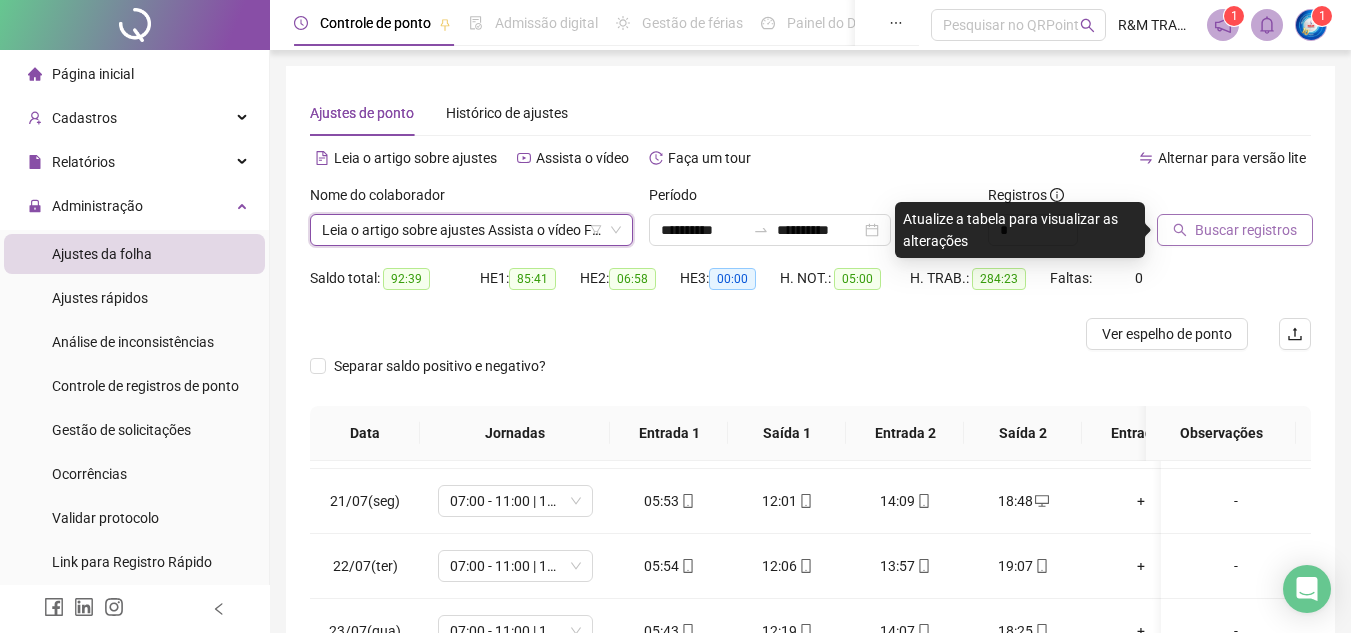 click on "Buscar registros" at bounding box center (1246, 230) 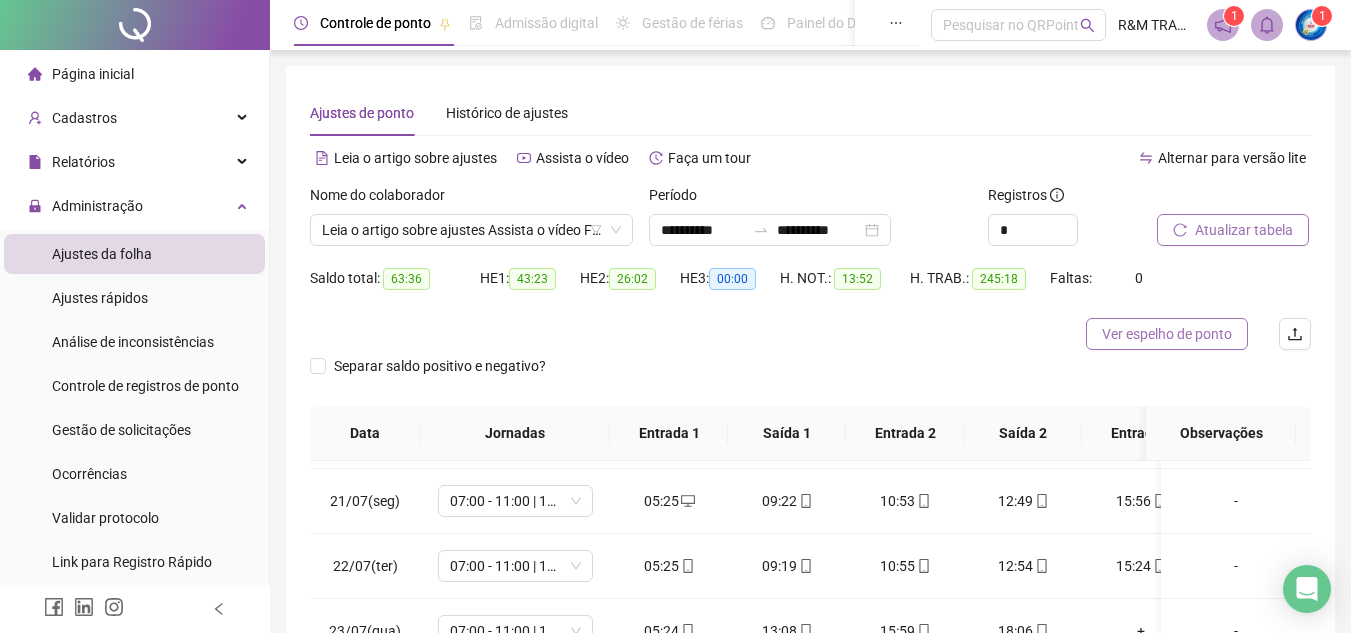 click on "Ver espelho de ponto" at bounding box center [1167, 334] 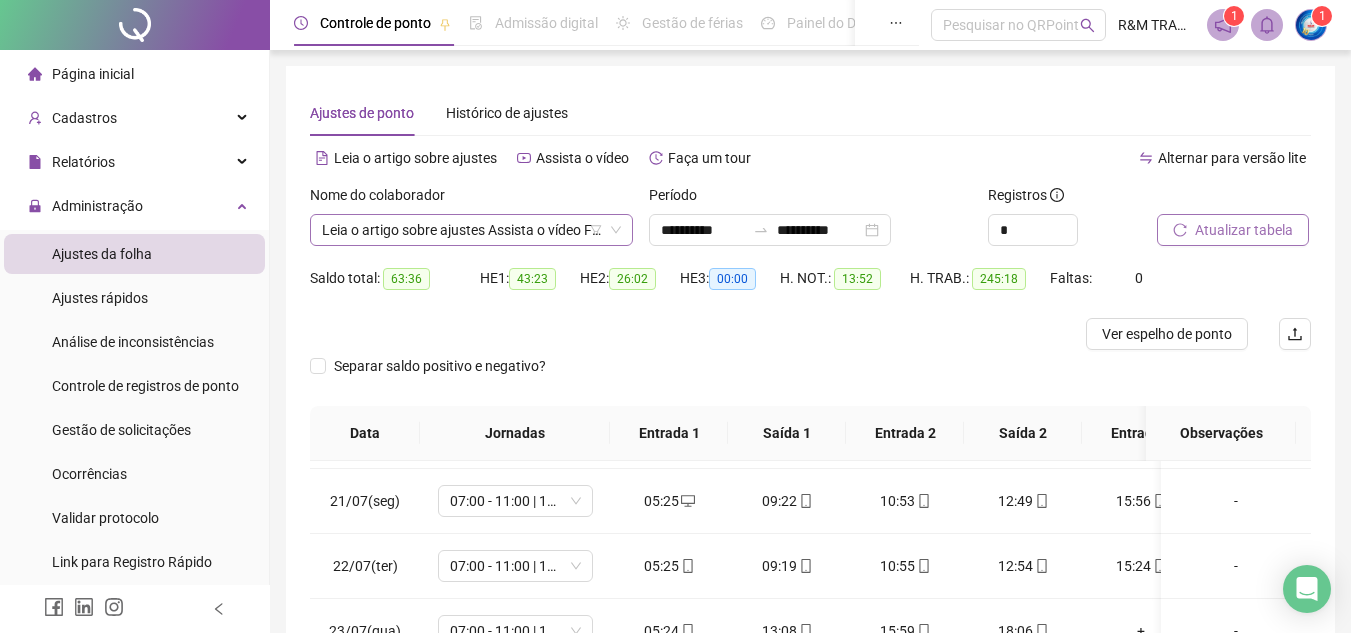 click on "**********" at bounding box center [471, 230] 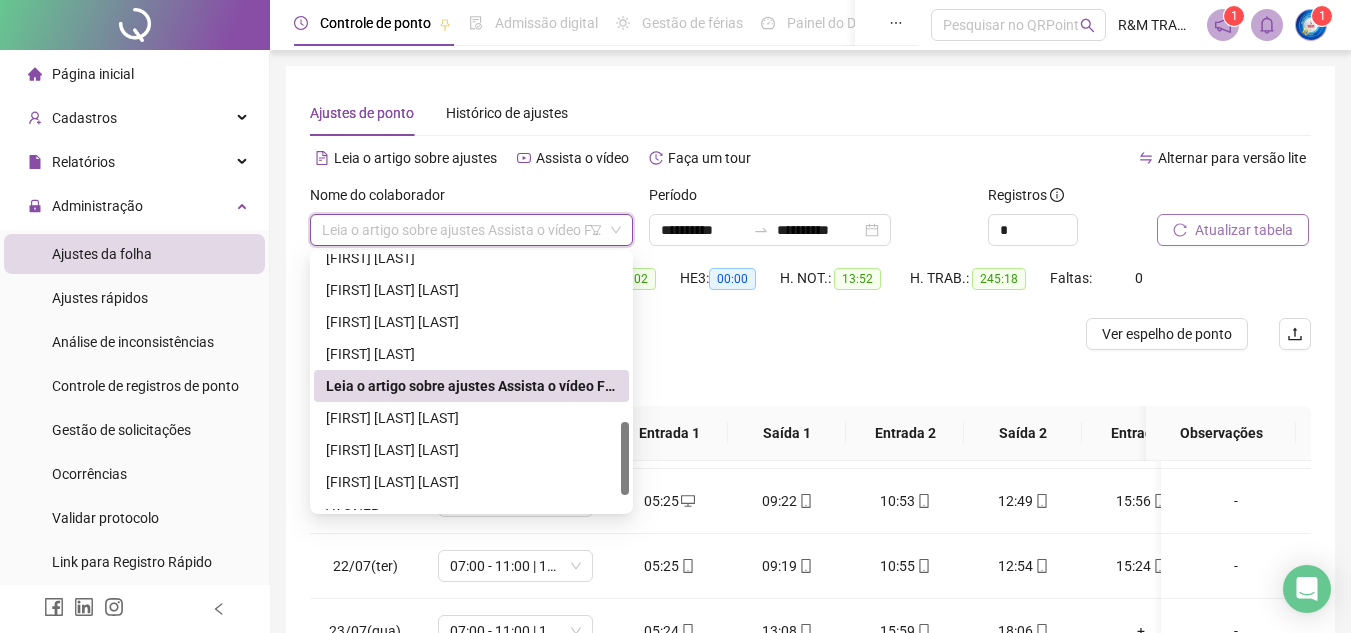 click on "Ajustes de ponto Histórico de ajustes" at bounding box center [810, 113] 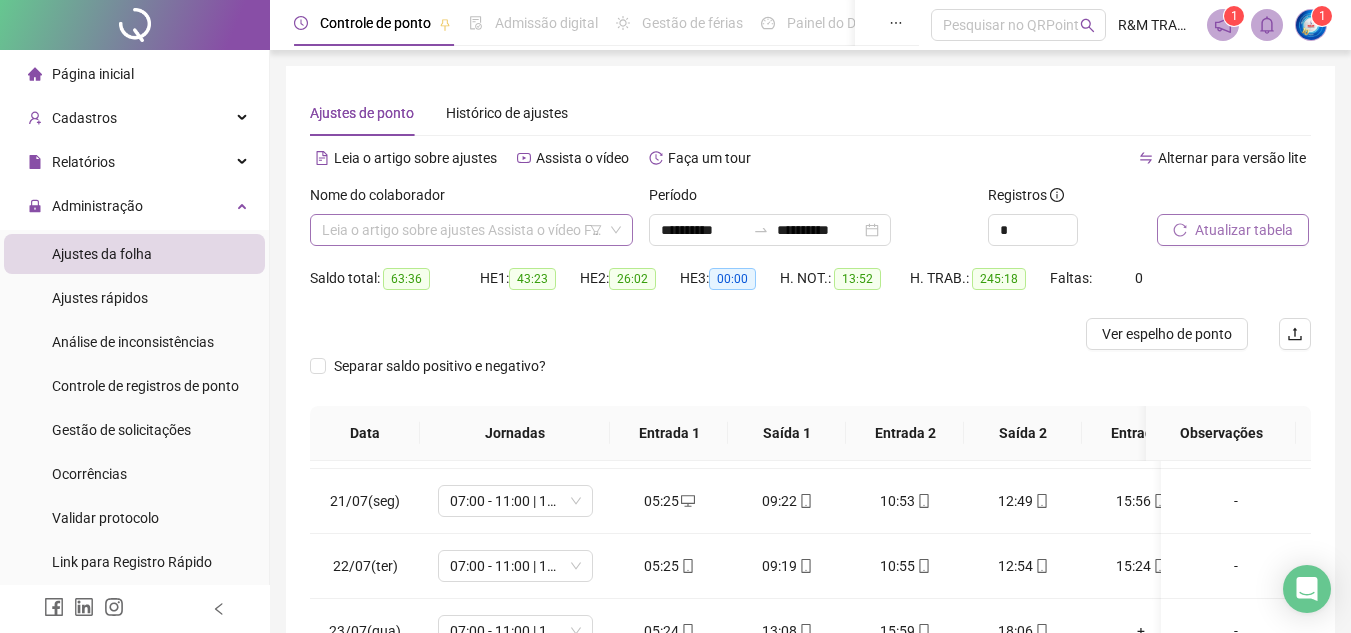 click on "**********" at bounding box center [471, 230] 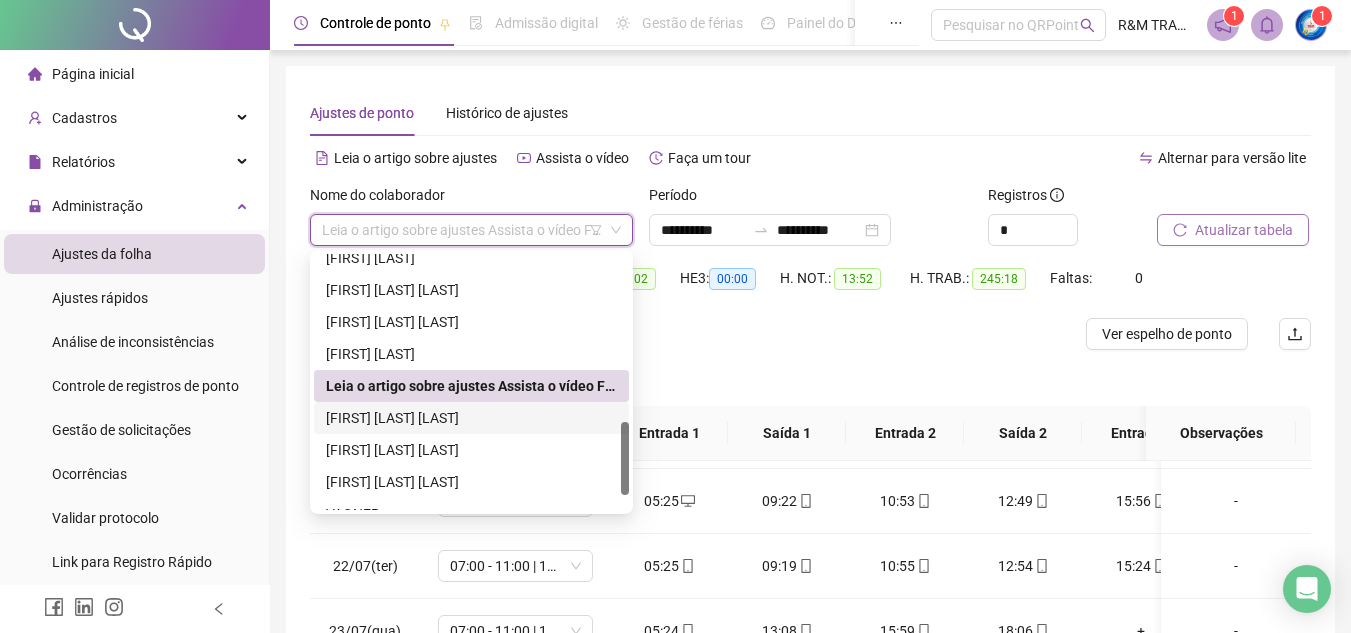 drag, startPoint x: 629, startPoint y: 452, endPoint x: 629, endPoint y: 351, distance: 101 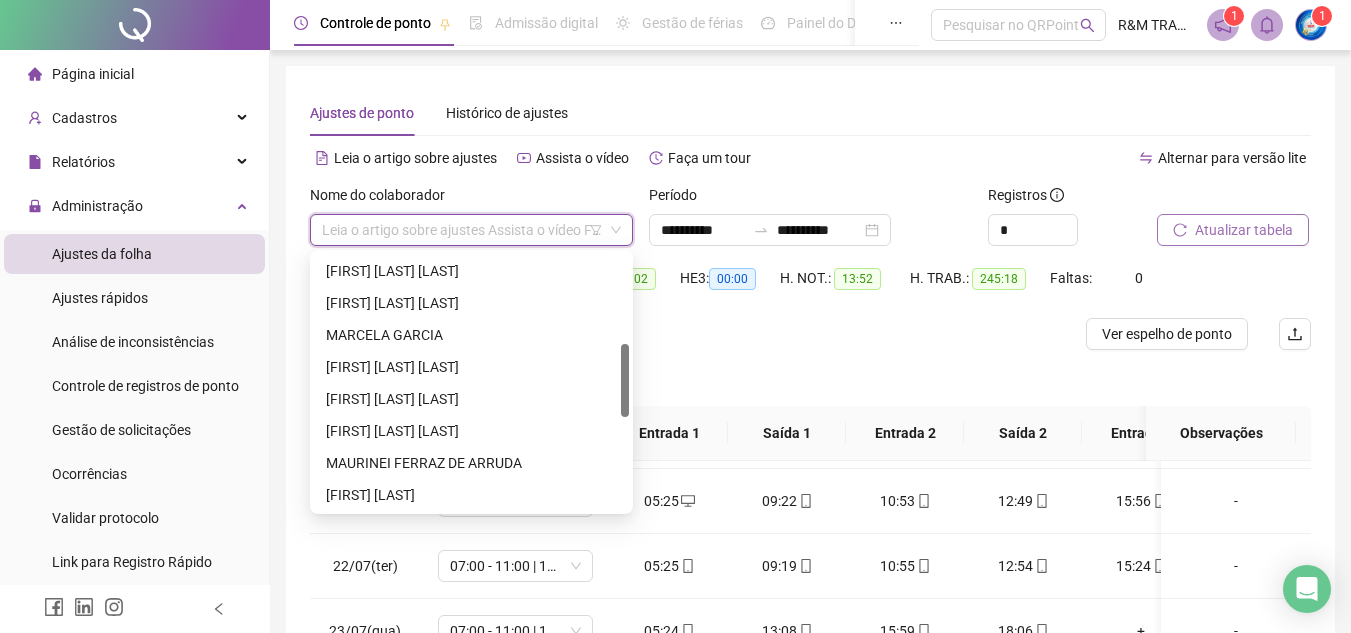 scroll, scrollTop: 253, scrollLeft: 0, axis: vertical 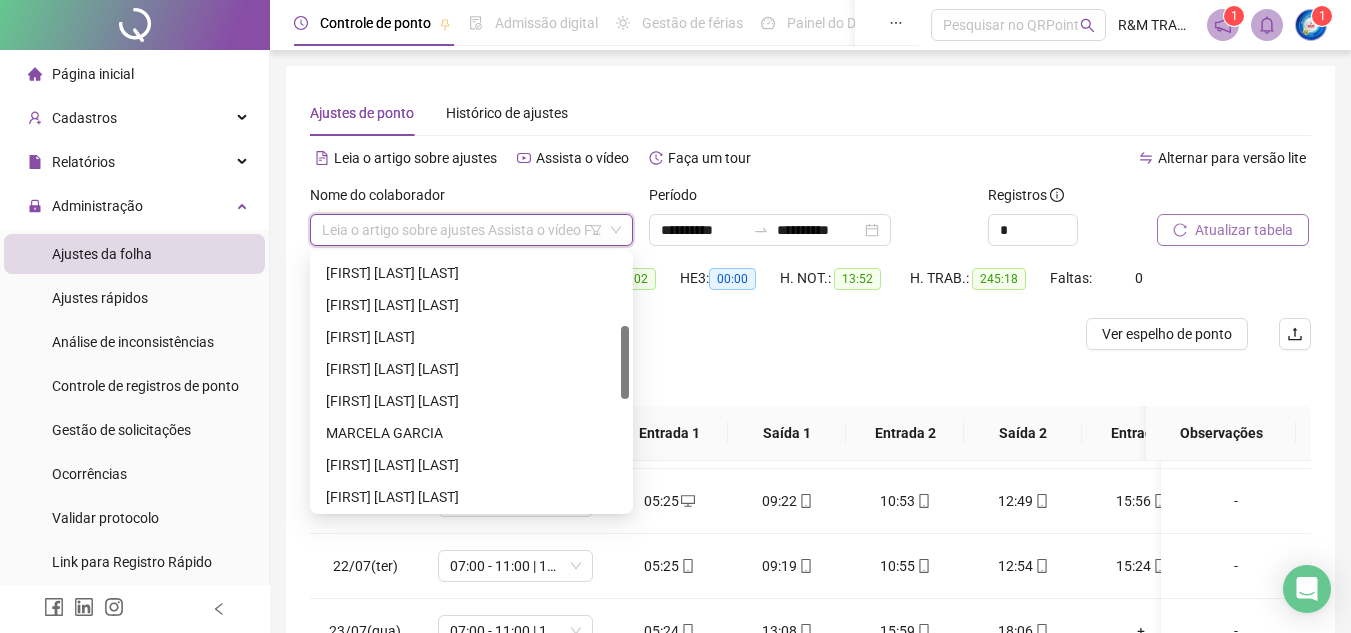 drag, startPoint x: 624, startPoint y: 436, endPoint x: 619, endPoint y: 340, distance: 96.13012 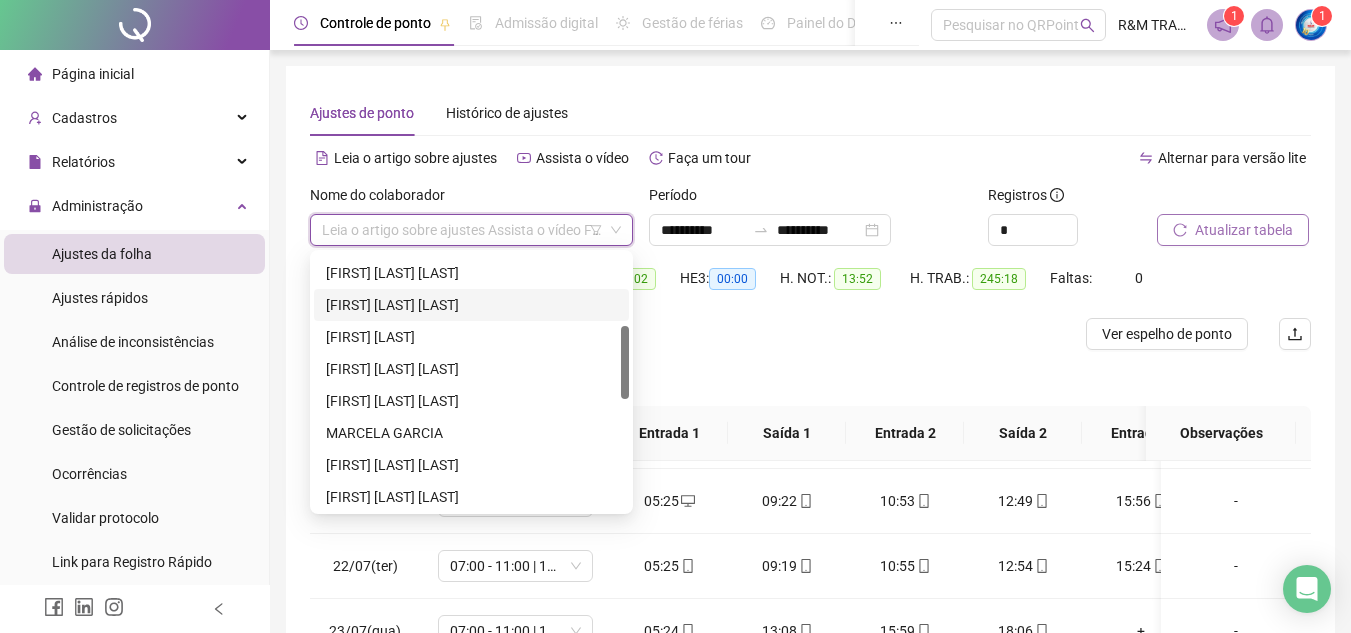 click on "[FIRST] [LAST] [LAST]" at bounding box center (471, 305) 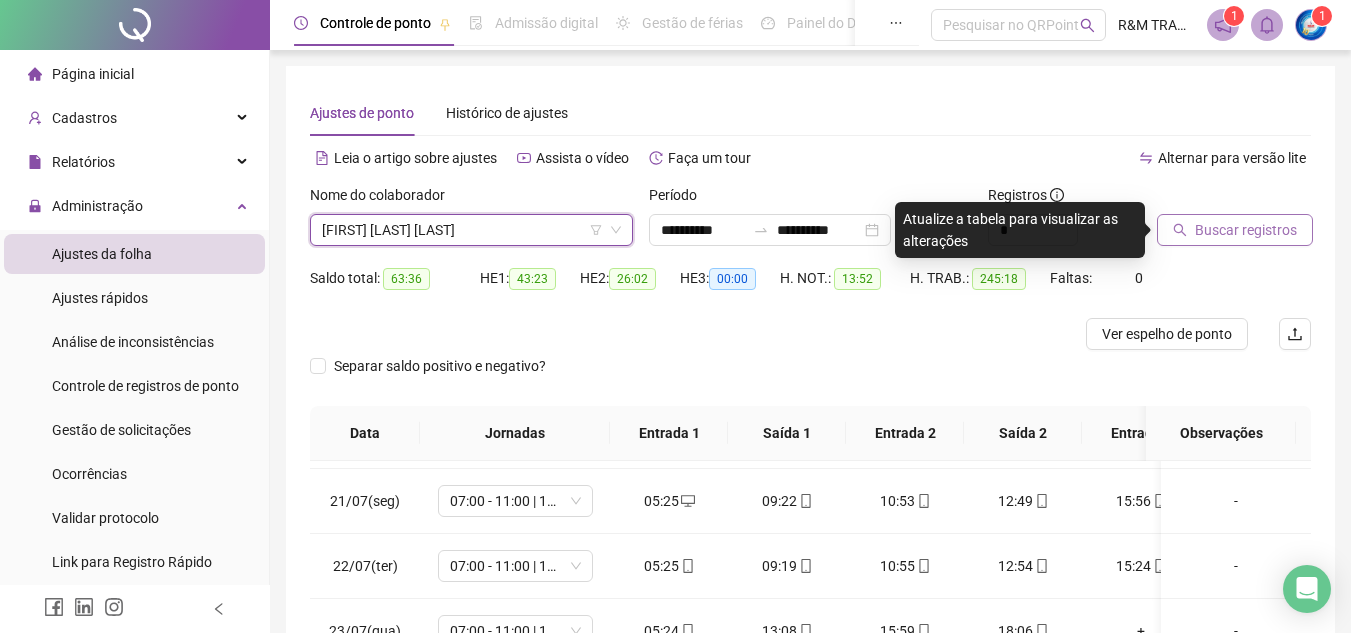 click on "Buscar registros" at bounding box center [1234, 223] 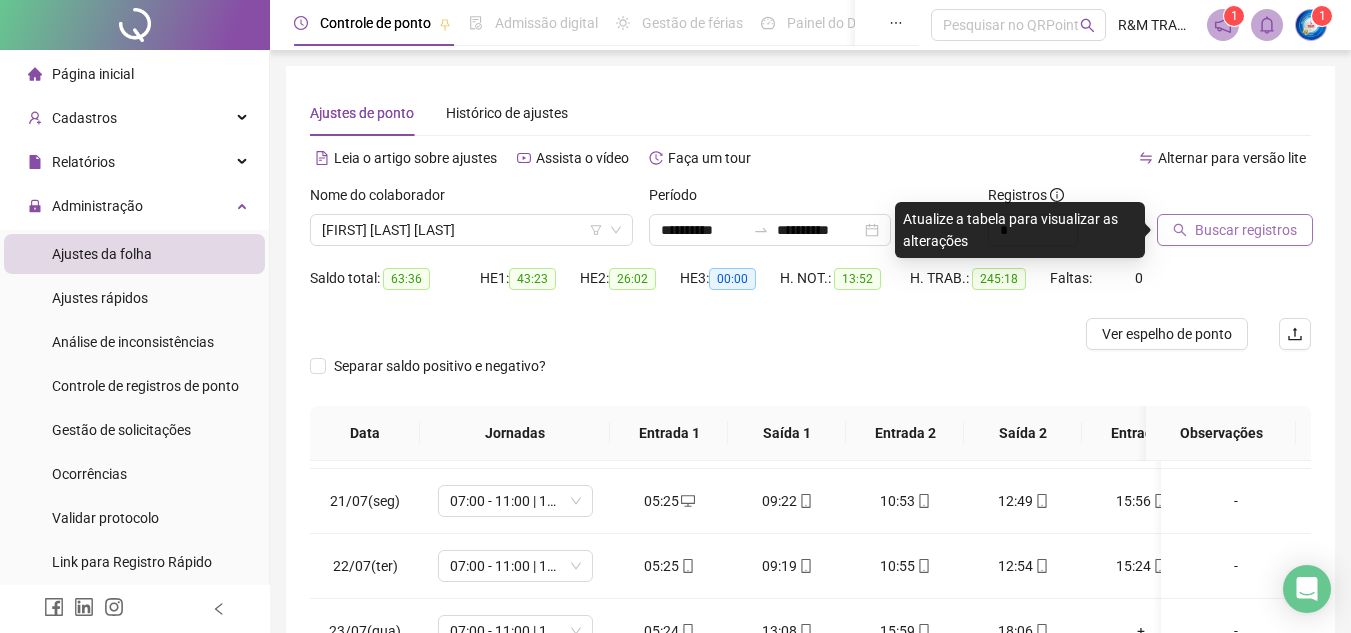 click on "Buscar registros" at bounding box center [1246, 230] 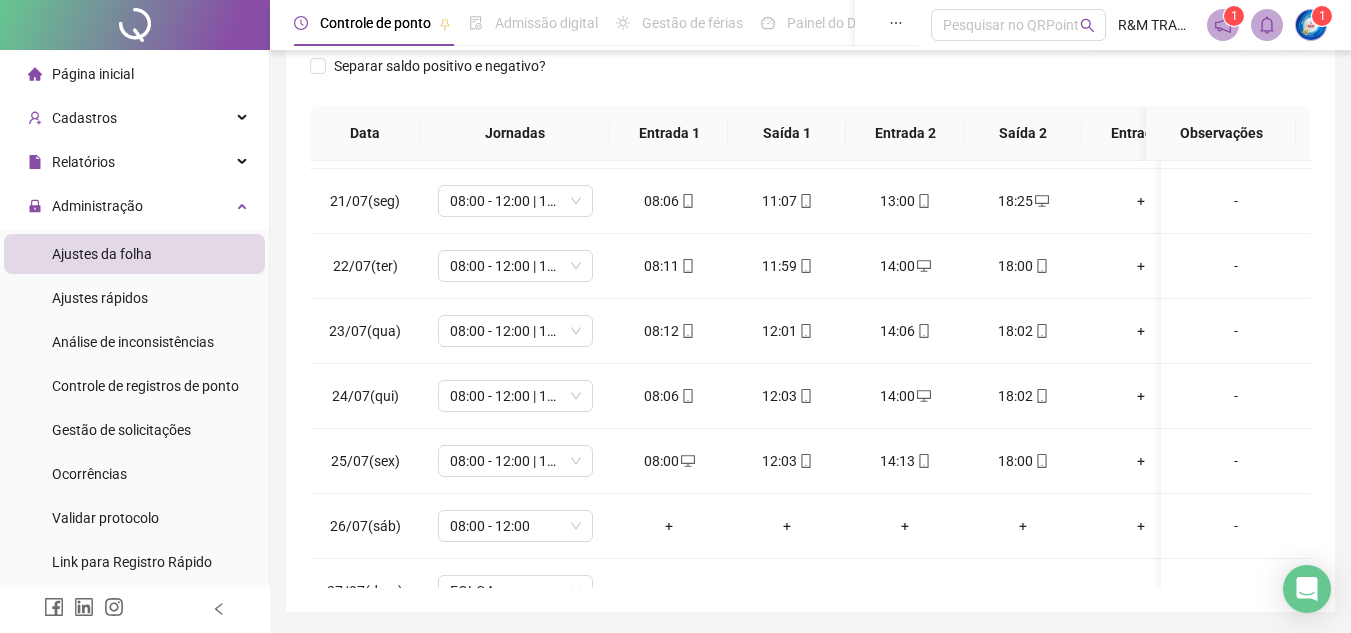 scroll, scrollTop: 318, scrollLeft: 0, axis: vertical 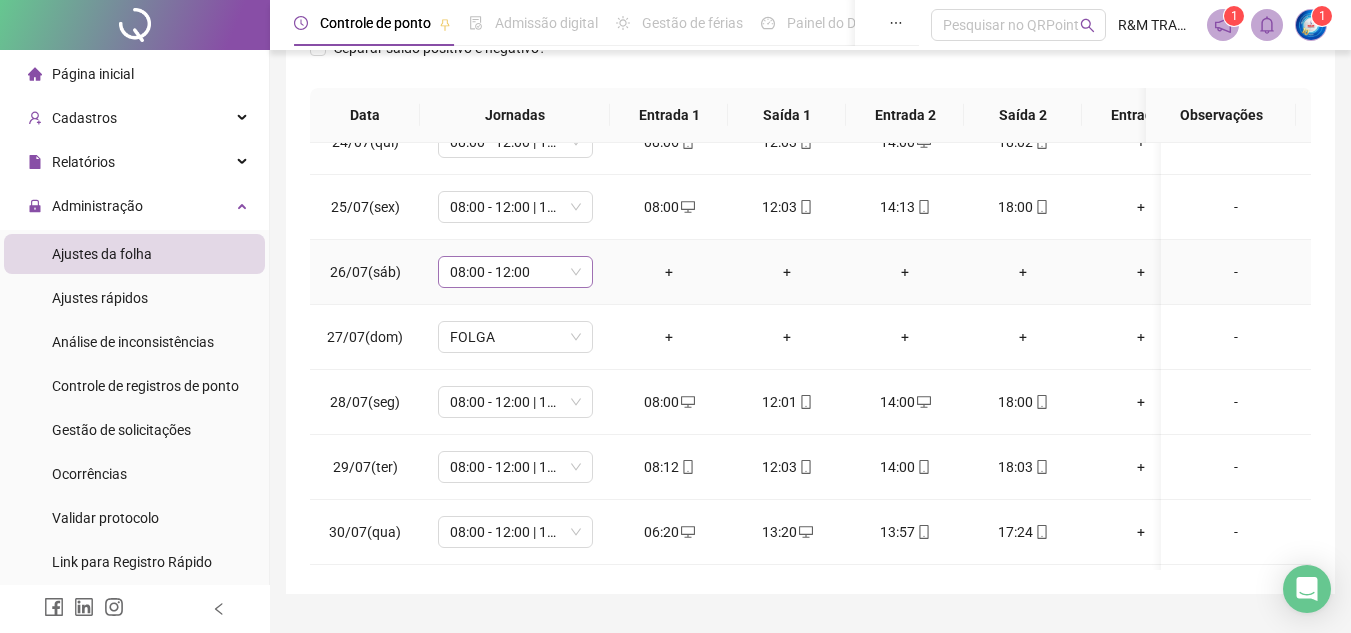 click on "08:00 - 12:00" at bounding box center [515, 272] 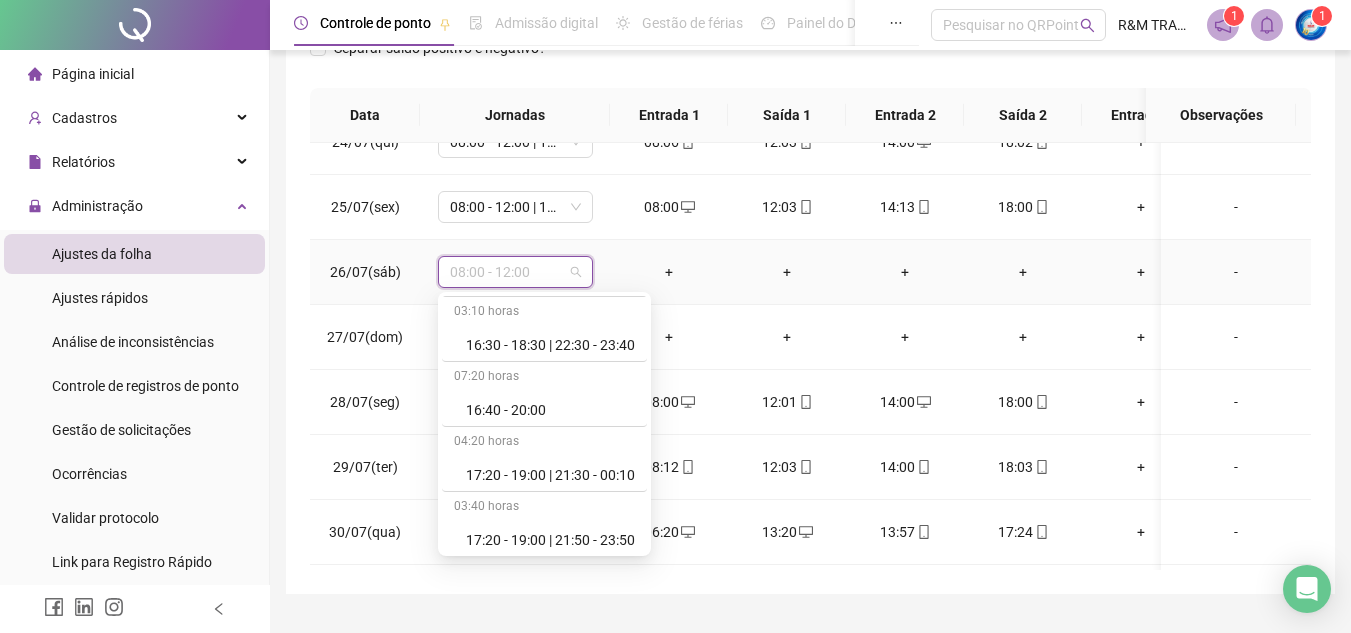 scroll, scrollTop: 3644, scrollLeft: 0, axis: vertical 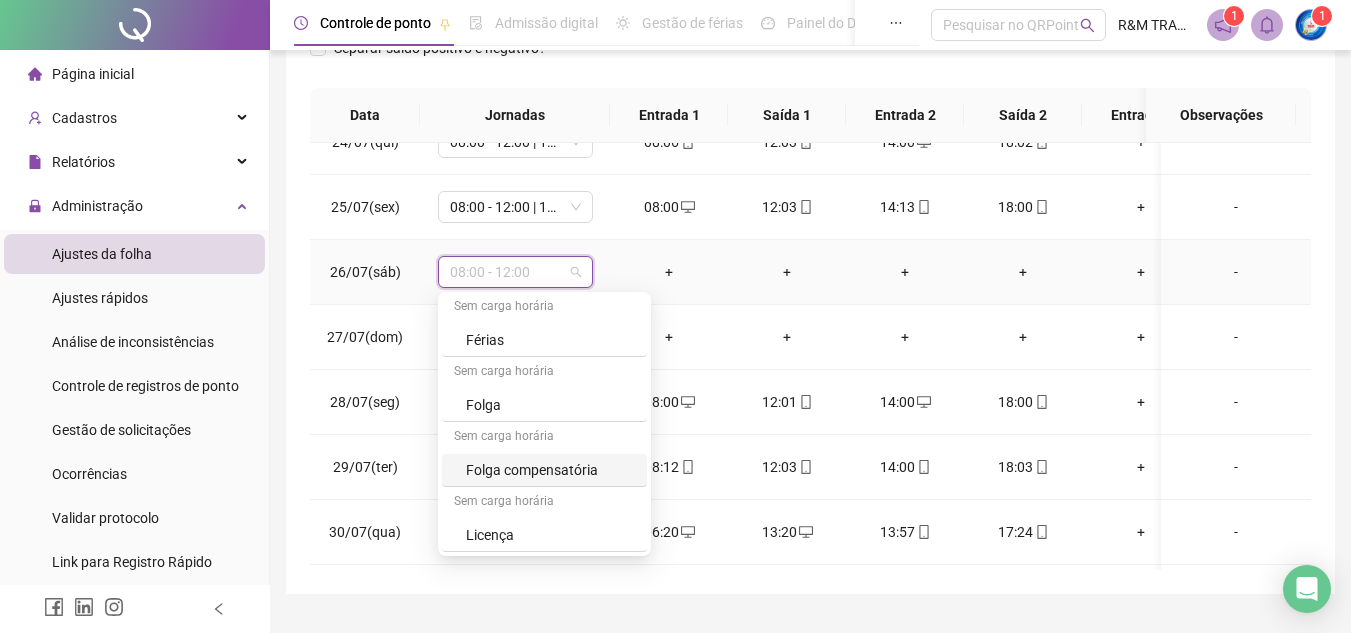click on "Folga compensatória" at bounding box center (550, 470) 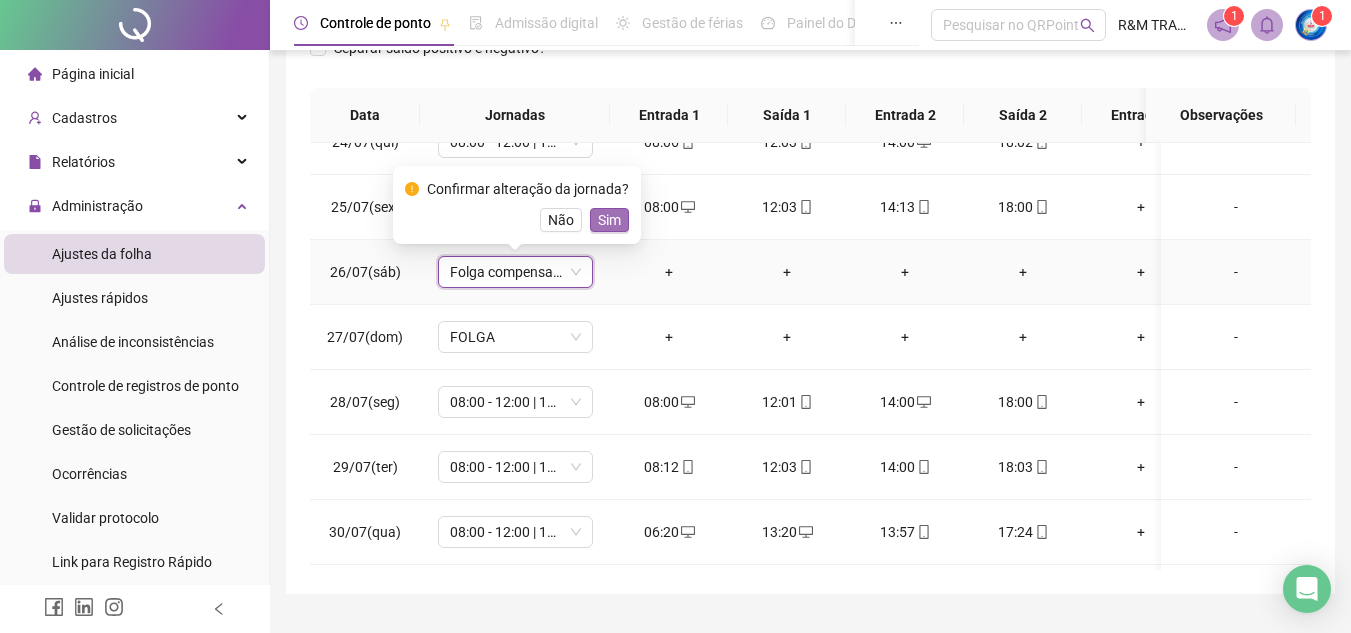 click on "Sim" at bounding box center [609, 220] 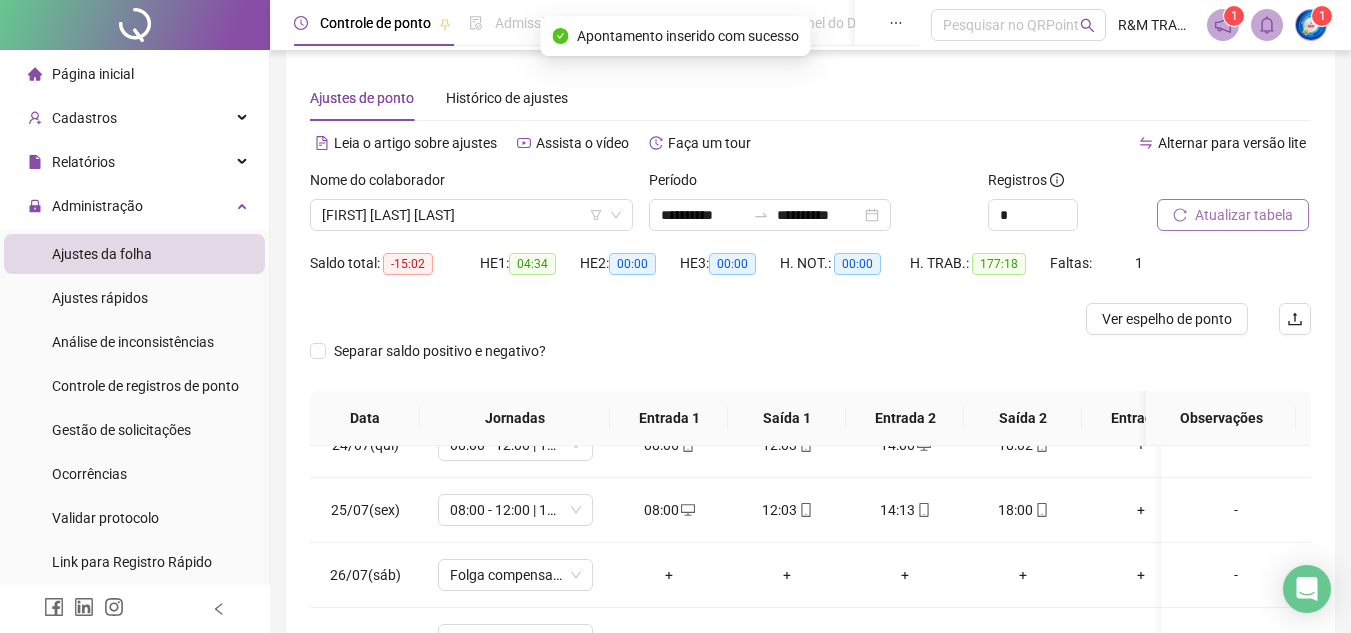 scroll, scrollTop: 12, scrollLeft: 0, axis: vertical 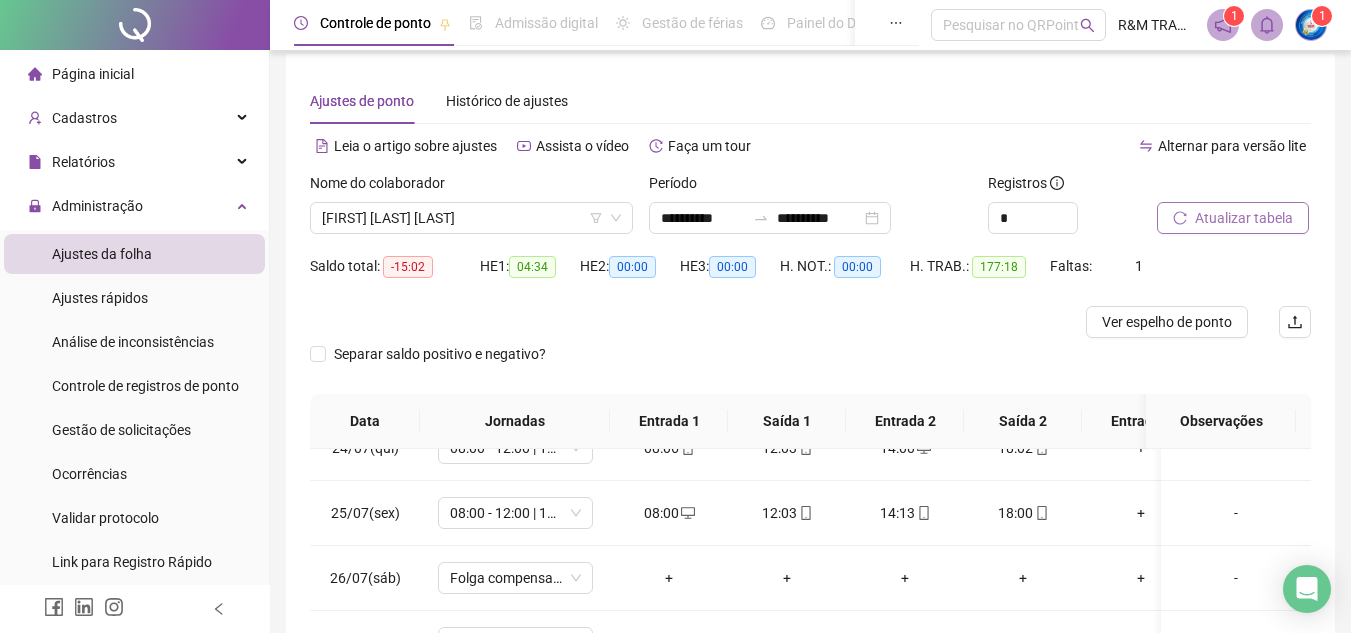 click on "Atualizar tabela" at bounding box center [1244, 218] 